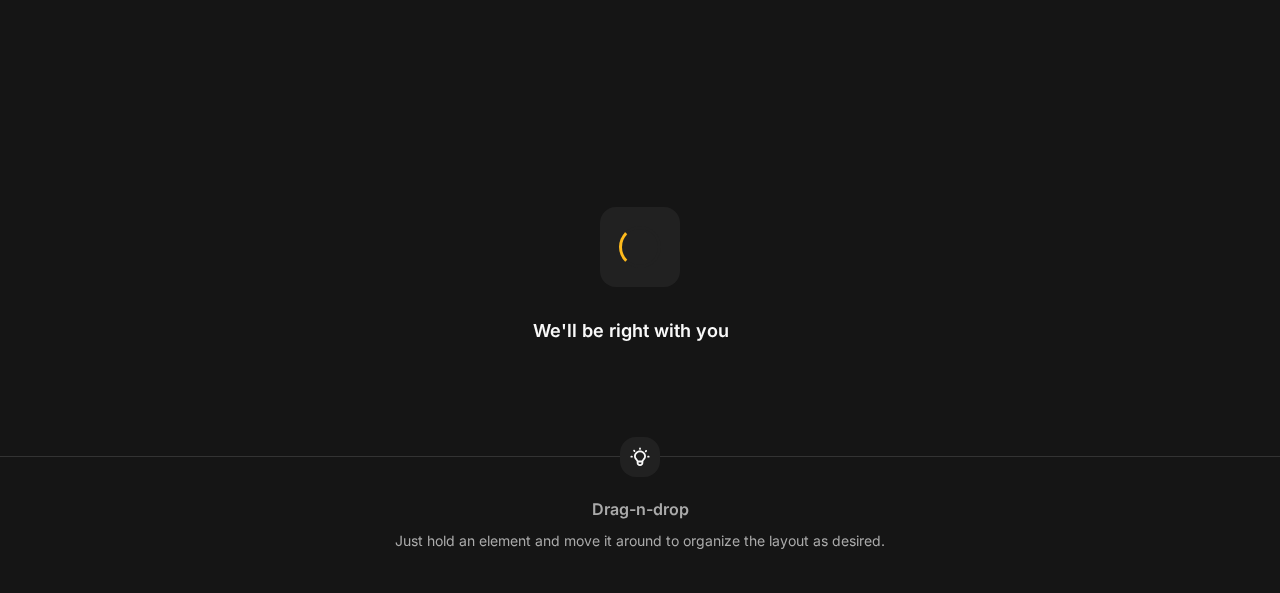 scroll, scrollTop: 0, scrollLeft: 0, axis: both 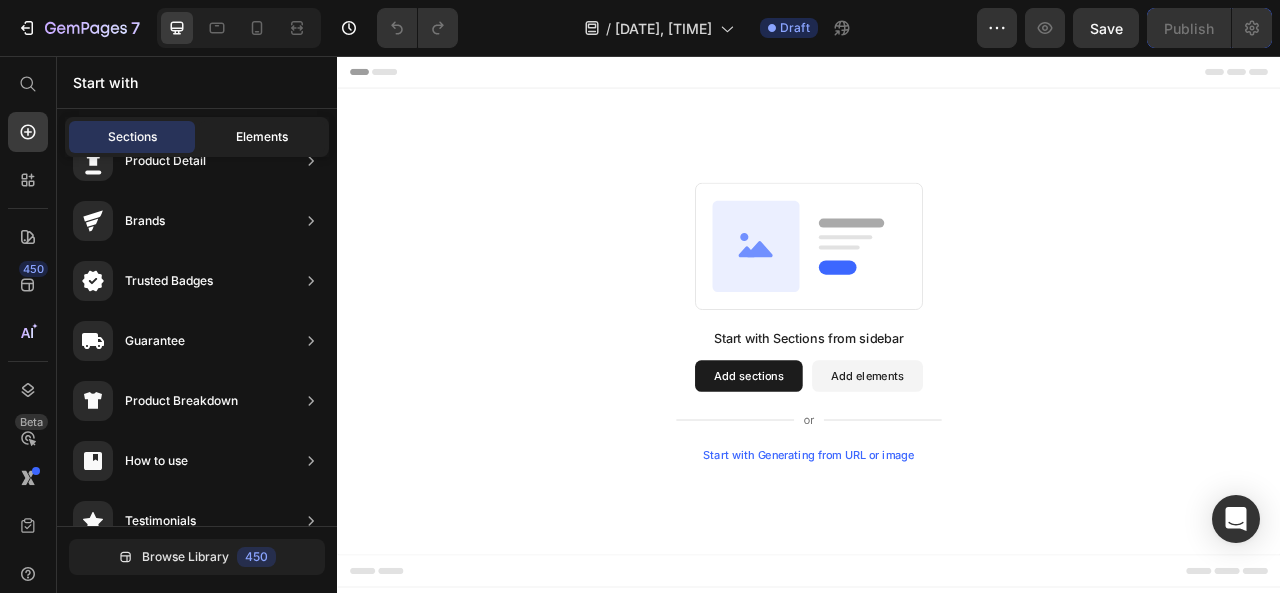 click on "Elements" at bounding box center (262, 137) 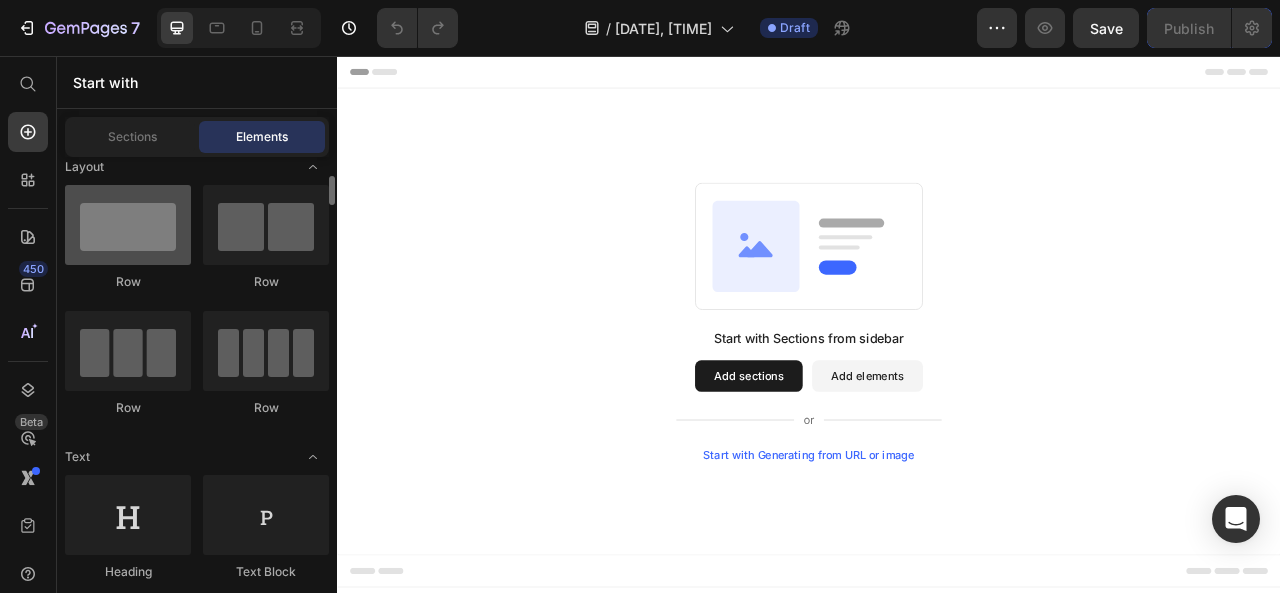 scroll, scrollTop: 0, scrollLeft: 0, axis: both 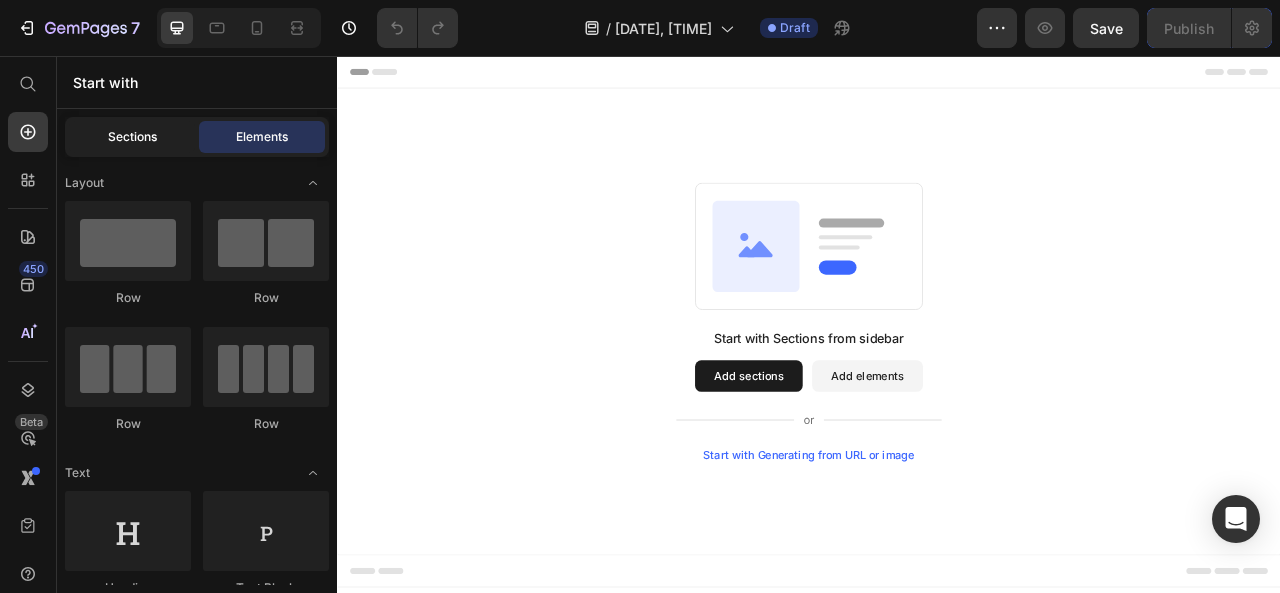 click on "Sections" at bounding box center (132, 137) 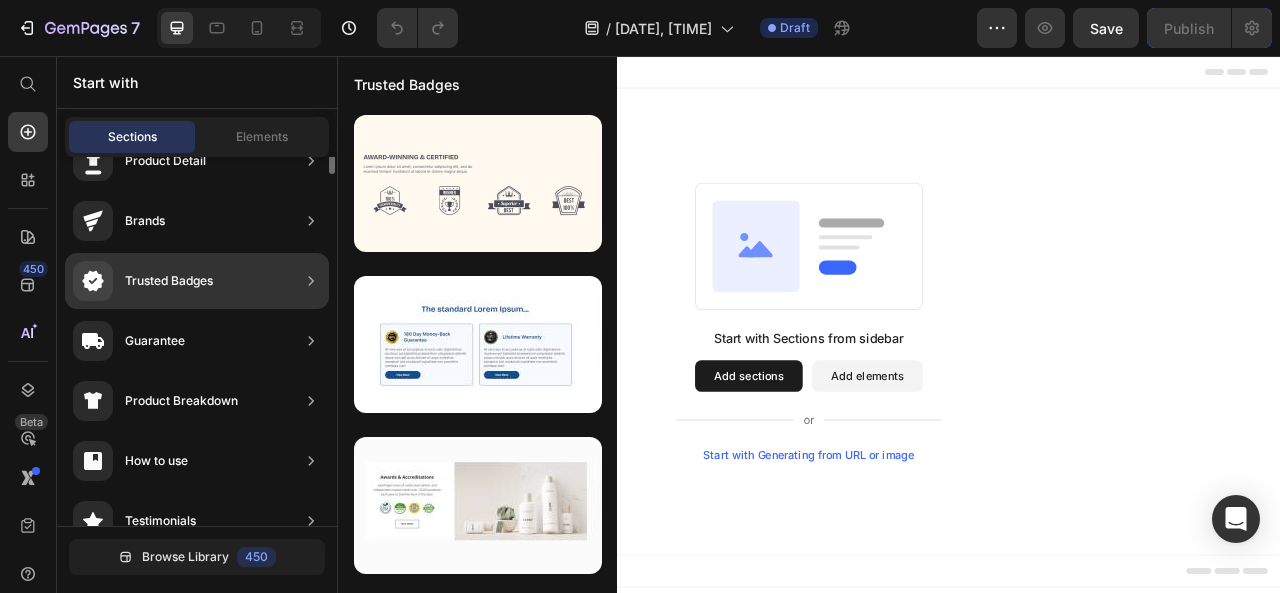 scroll, scrollTop: 0, scrollLeft: 0, axis: both 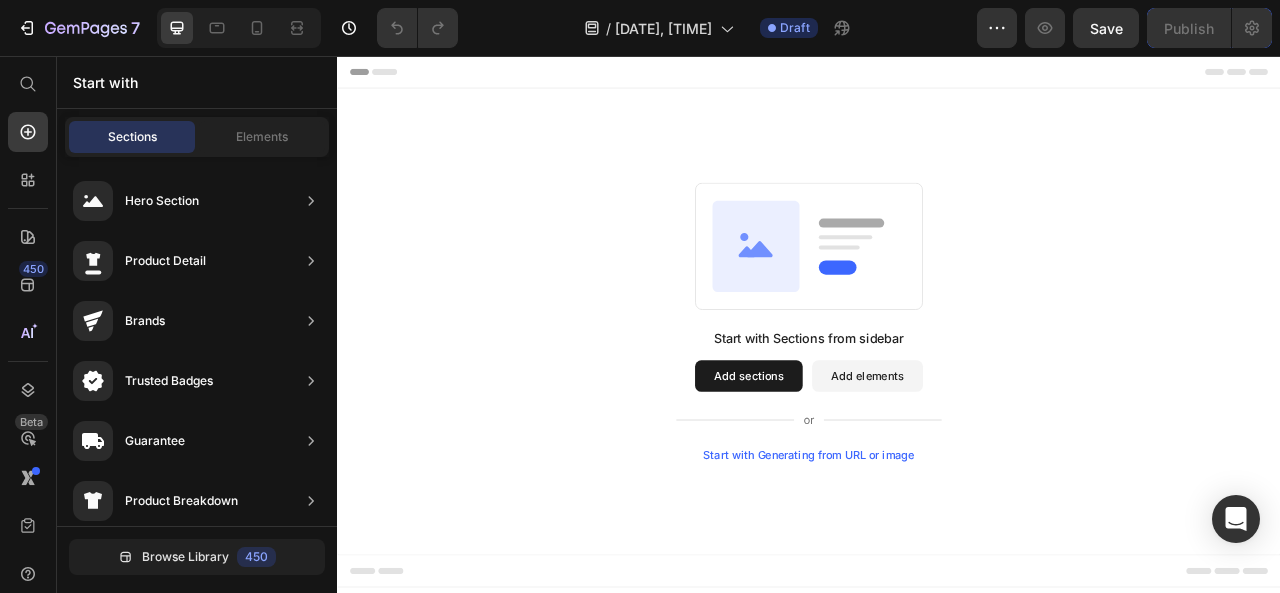 click on "Sections Elements" at bounding box center (197, 137) 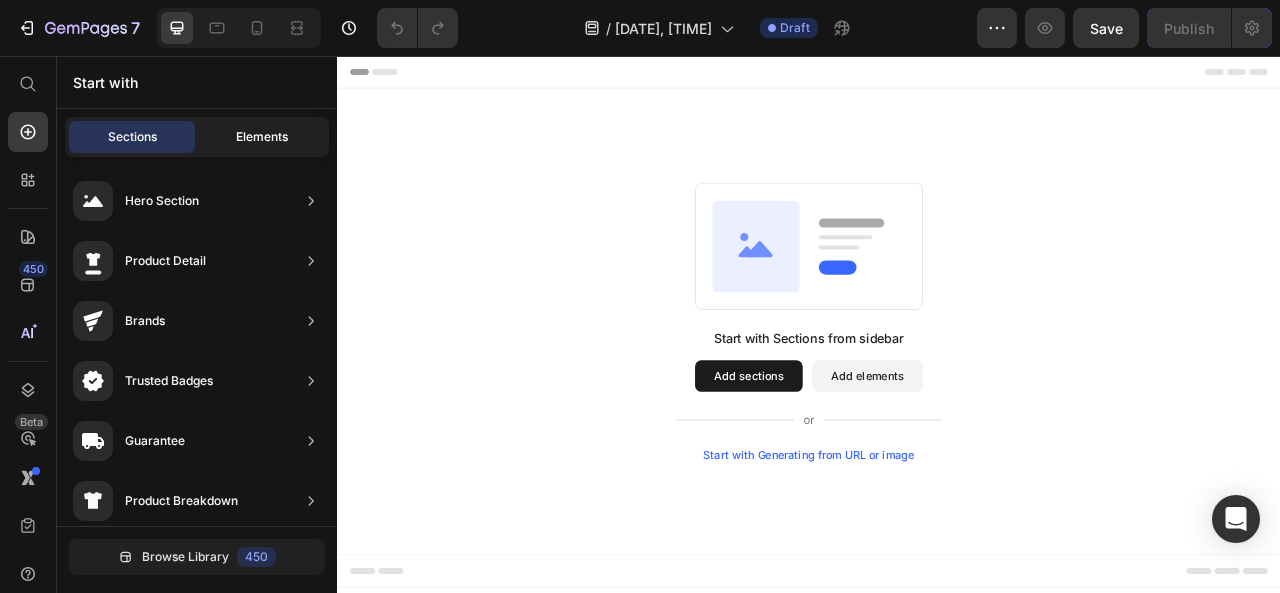 click on "Elements" at bounding box center [262, 137] 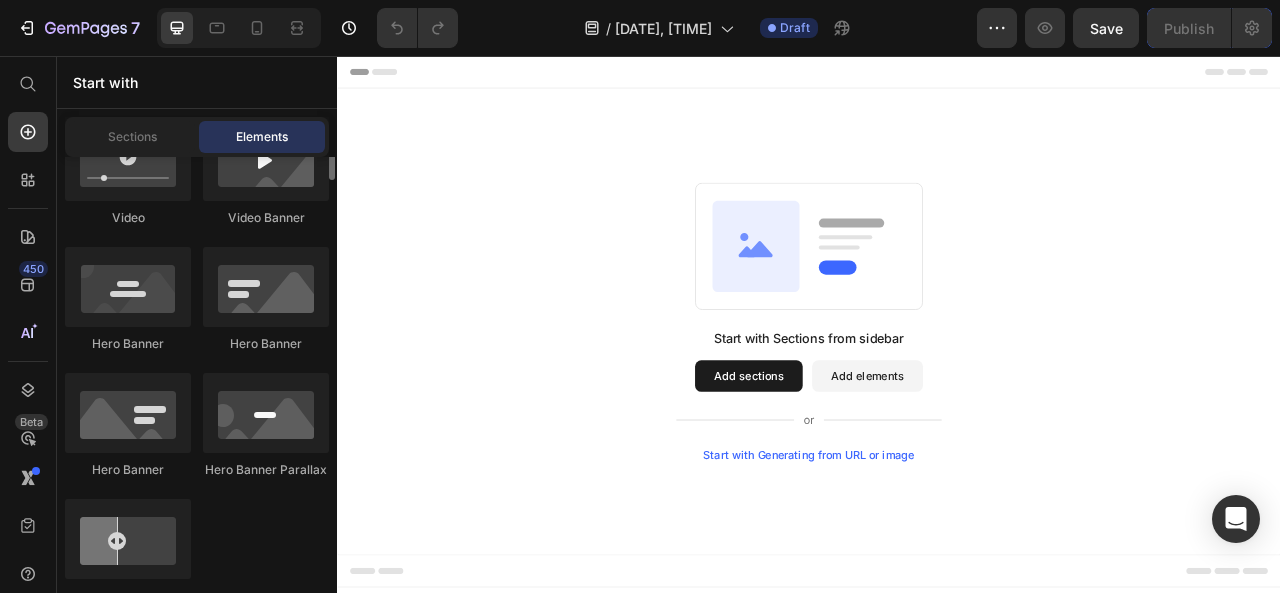 scroll, scrollTop: 850, scrollLeft: 0, axis: vertical 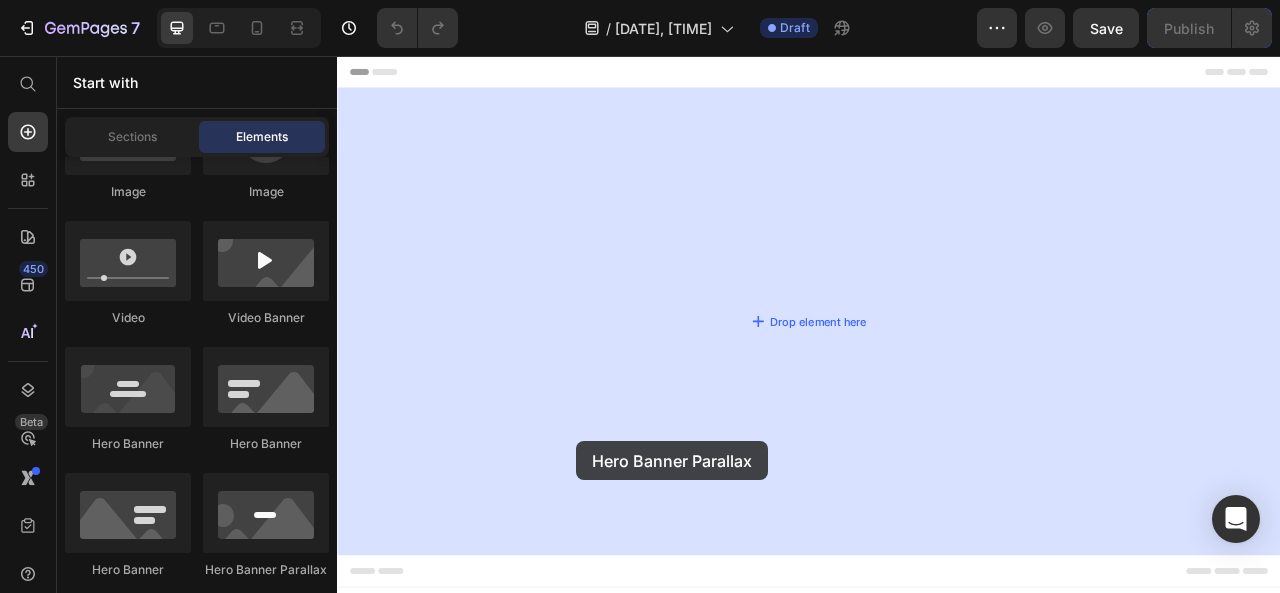 drag, startPoint x: 419, startPoint y: 612, endPoint x: 641, endPoint y: 546, distance: 231.6031 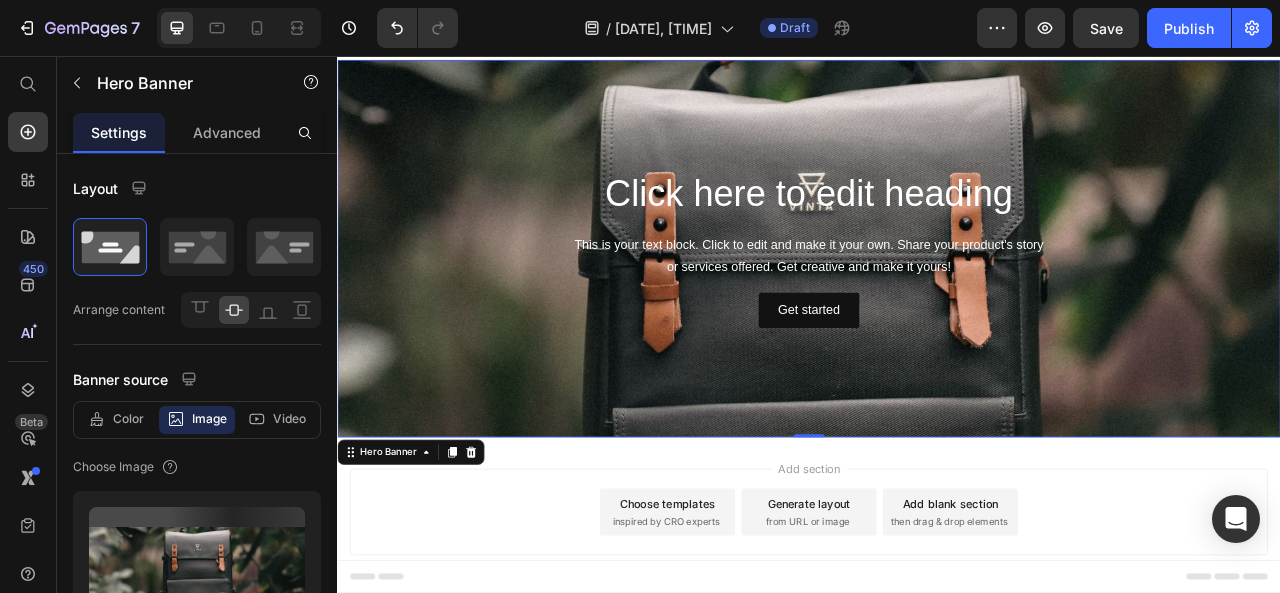 scroll, scrollTop: 0, scrollLeft: 0, axis: both 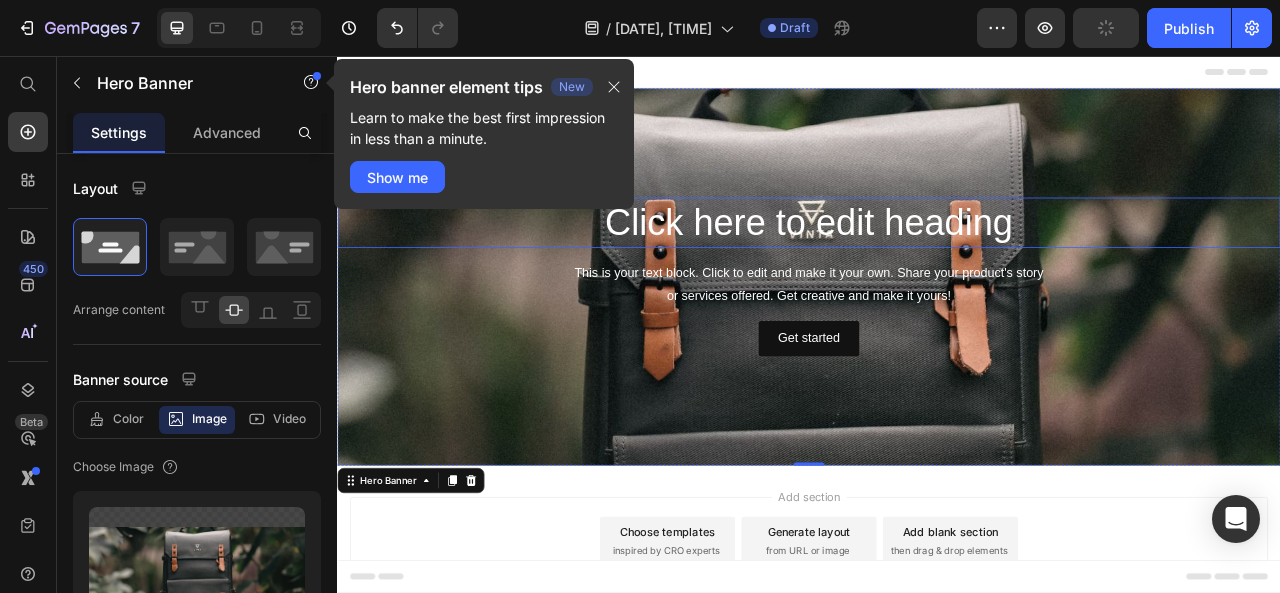 click on "Click here to edit heading" at bounding box center [937, 268] 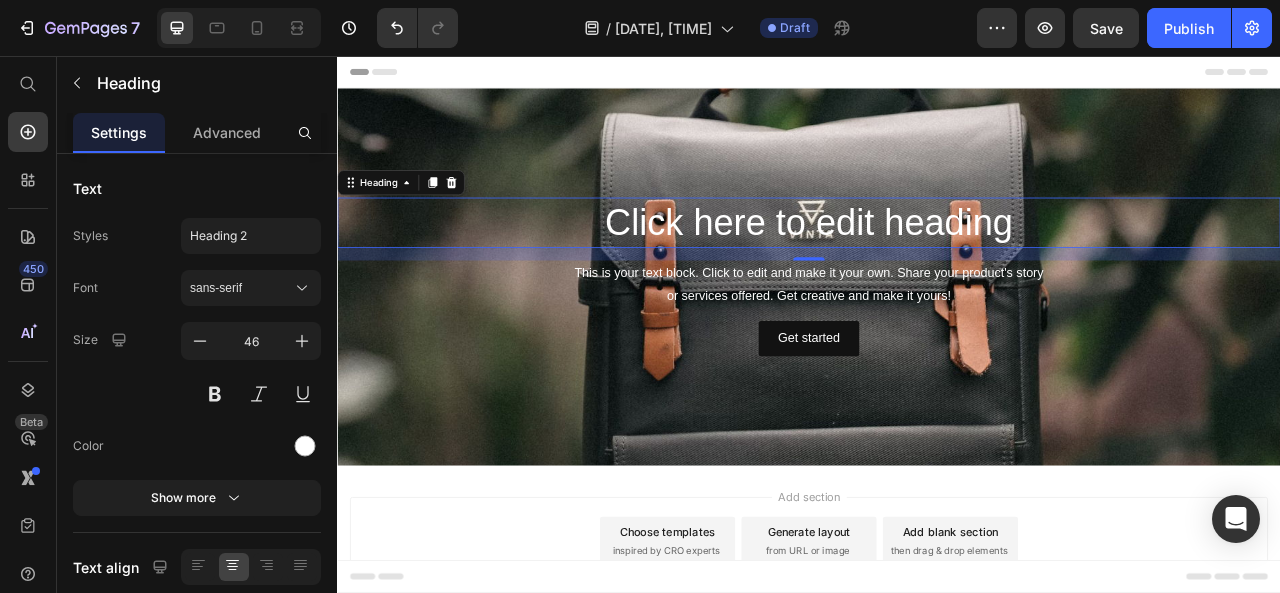 click on "Click here to edit heading" at bounding box center [937, 268] 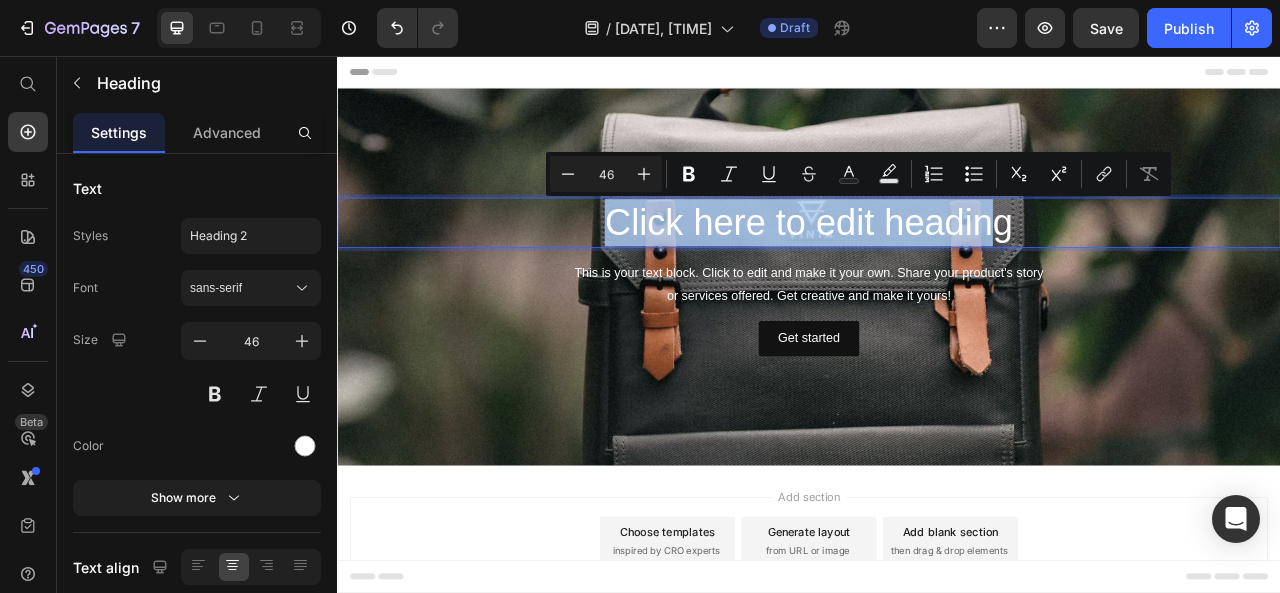 drag, startPoint x: 1154, startPoint y: 259, endPoint x: 597, endPoint y: 290, distance: 557.862 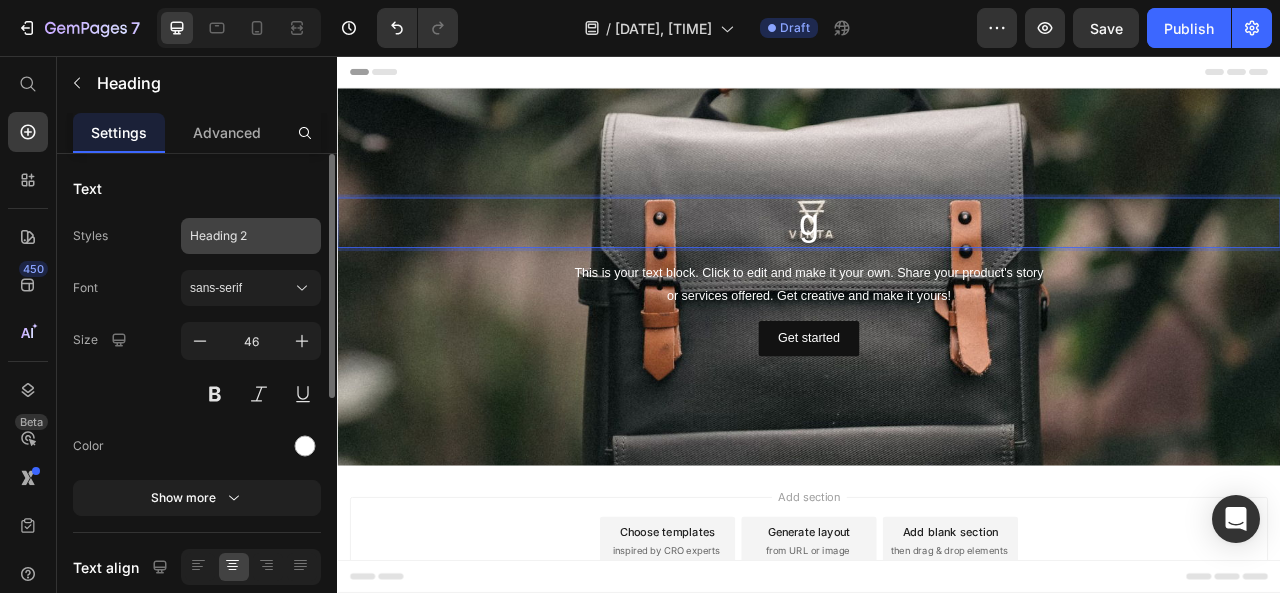 click on "Heading 2" at bounding box center (239, 236) 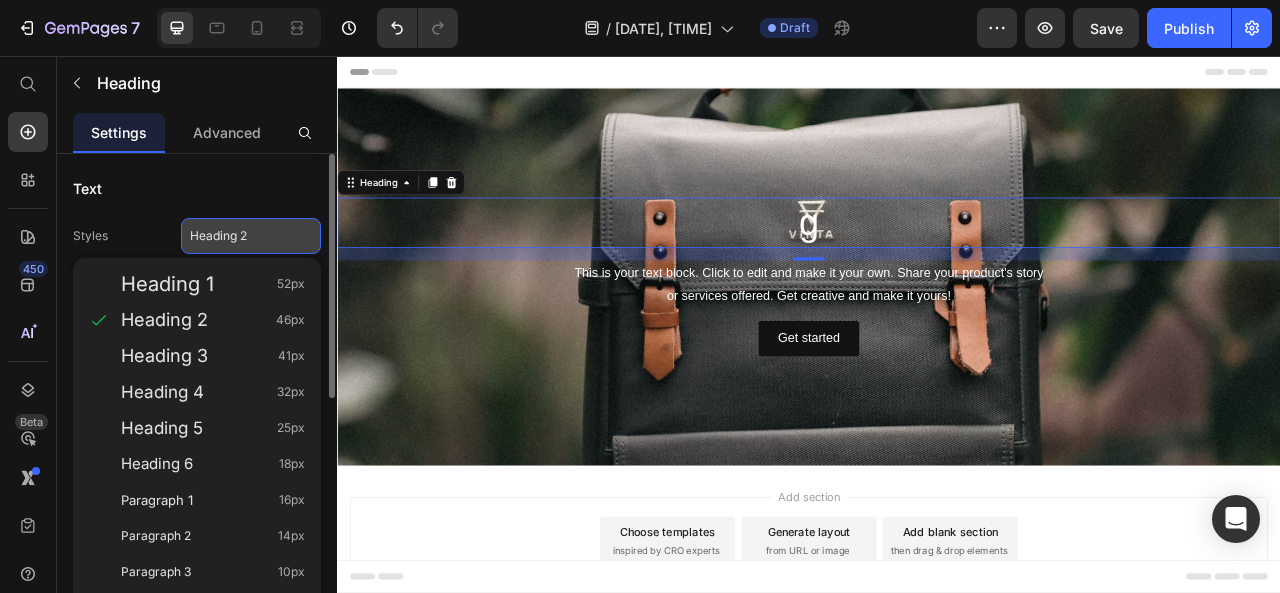 click on "Heading 2" at bounding box center [239, 236] 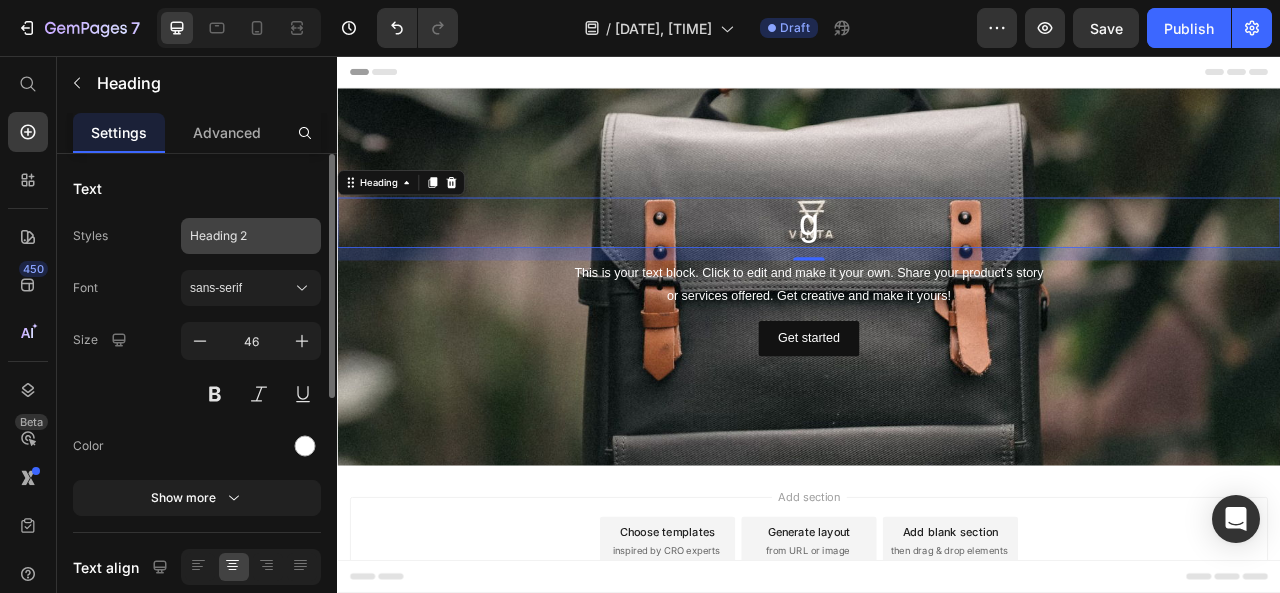 click on "Heading 2" at bounding box center (239, 236) 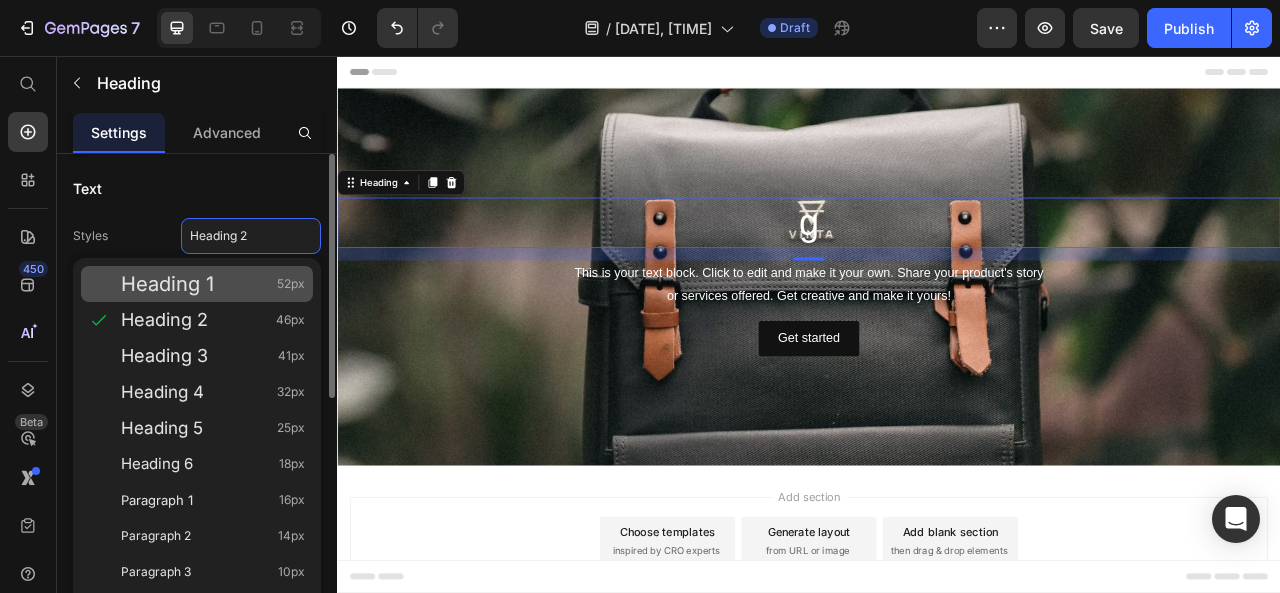 click on "Heading 1 52px" at bounding box center [213, 284] 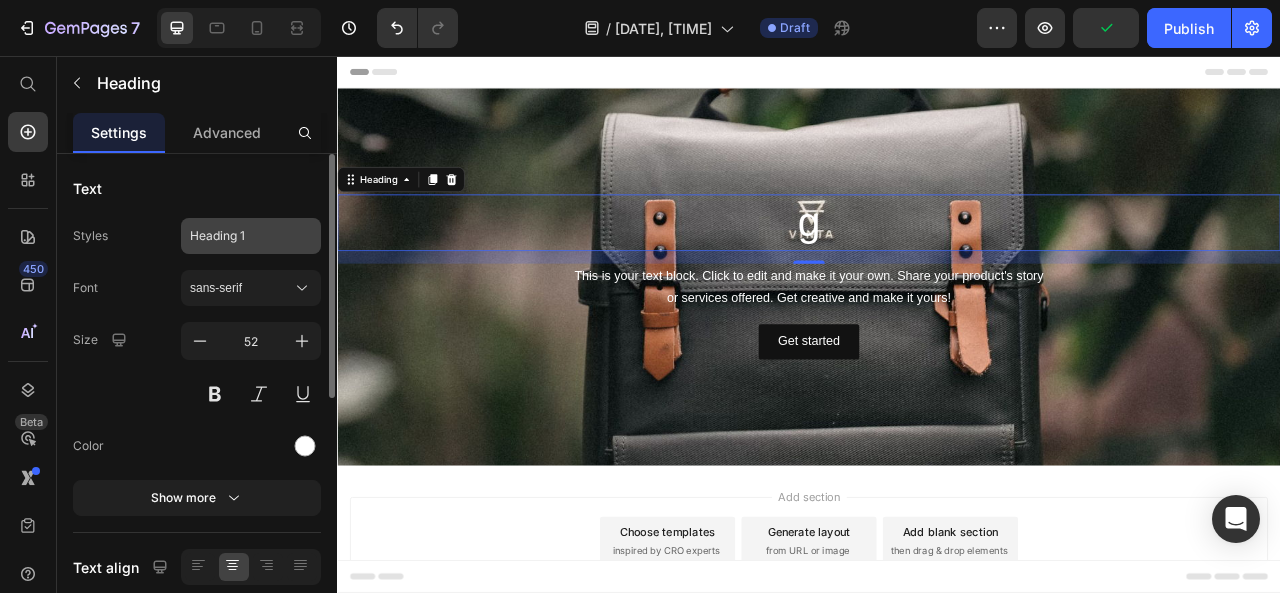 click on "Heading 1" at bounding box center (239, 236) 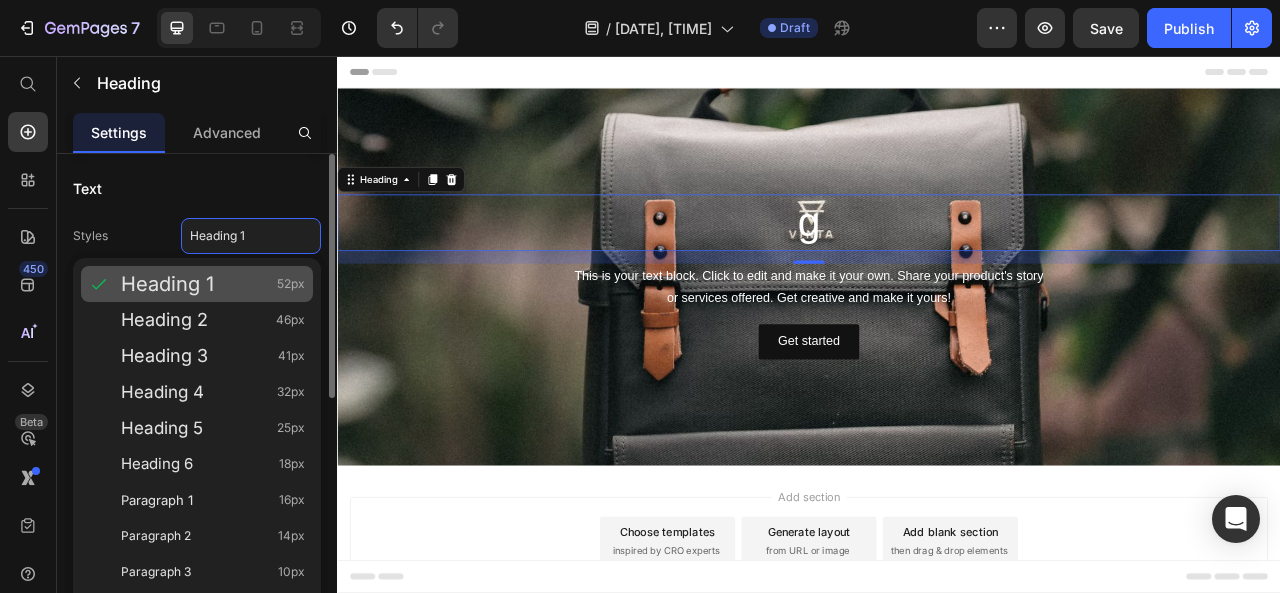 click on "Heading 1 52px" at bounding box center [213, 284] 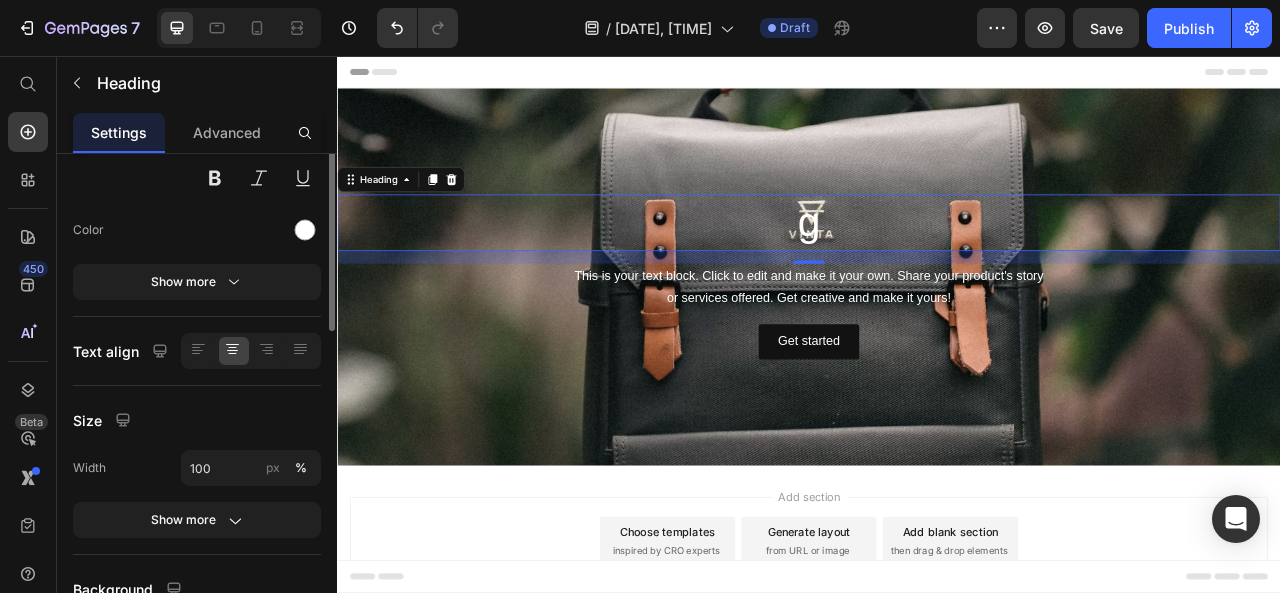 scroll, scrollTop: 83, scrollLeft: 0, axis: vertical 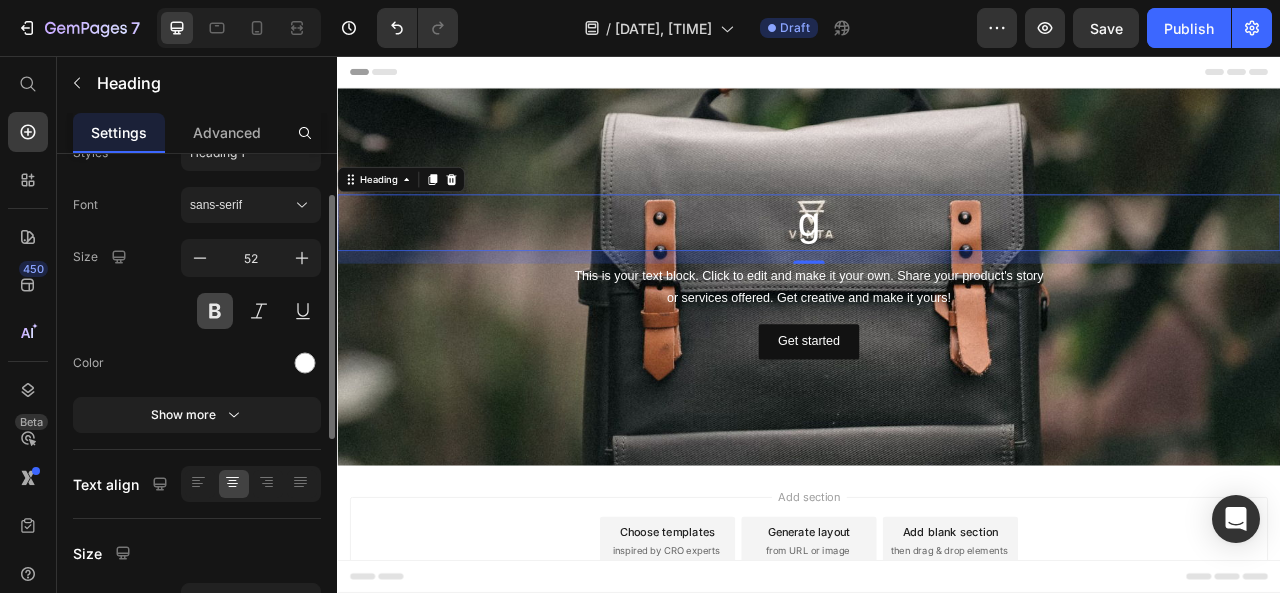 click at bounding box center (215, 311) 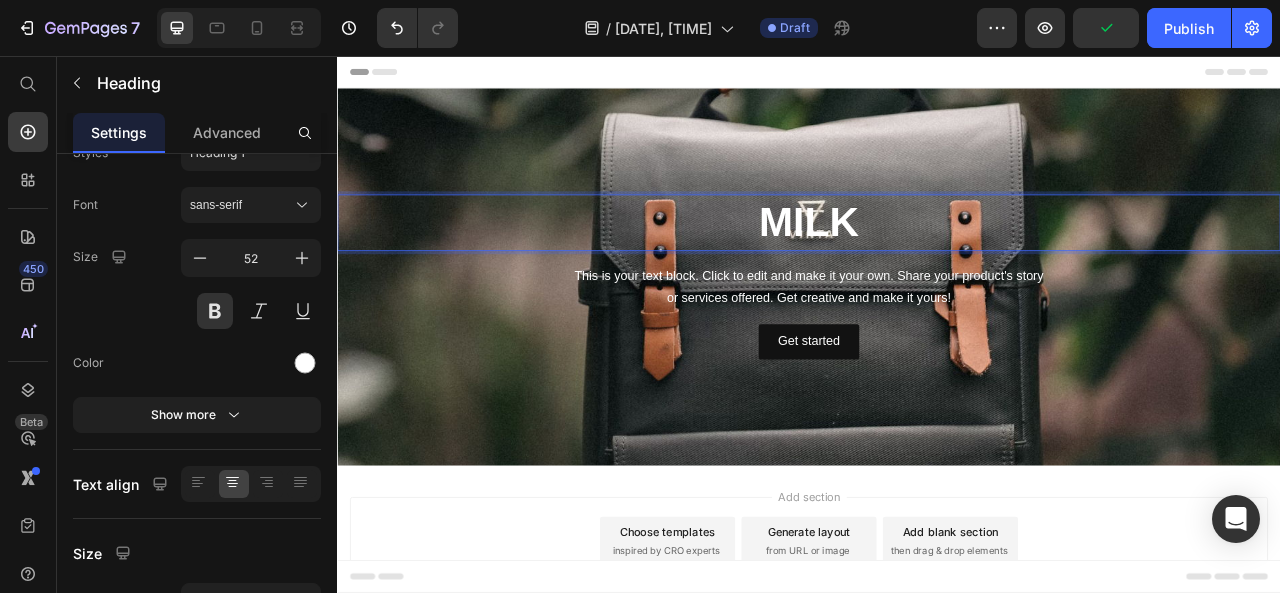 click on "MILK" at bounding box center (937, 268) 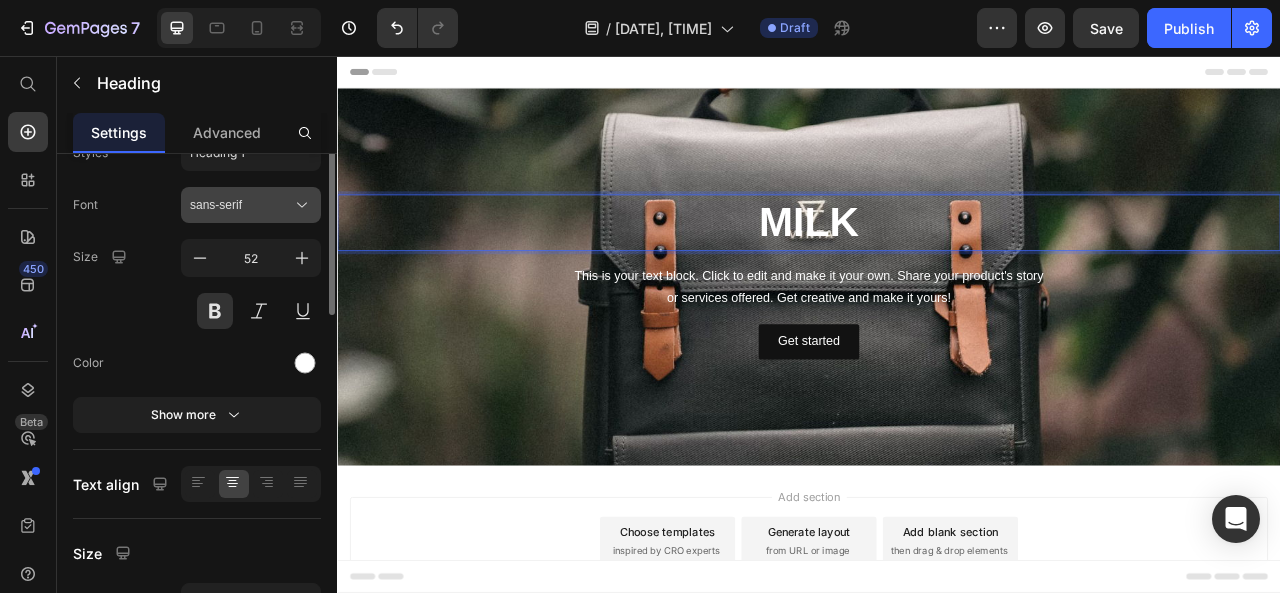 scroll, scrollTop: 0, scrollLeft: 0, axis: both 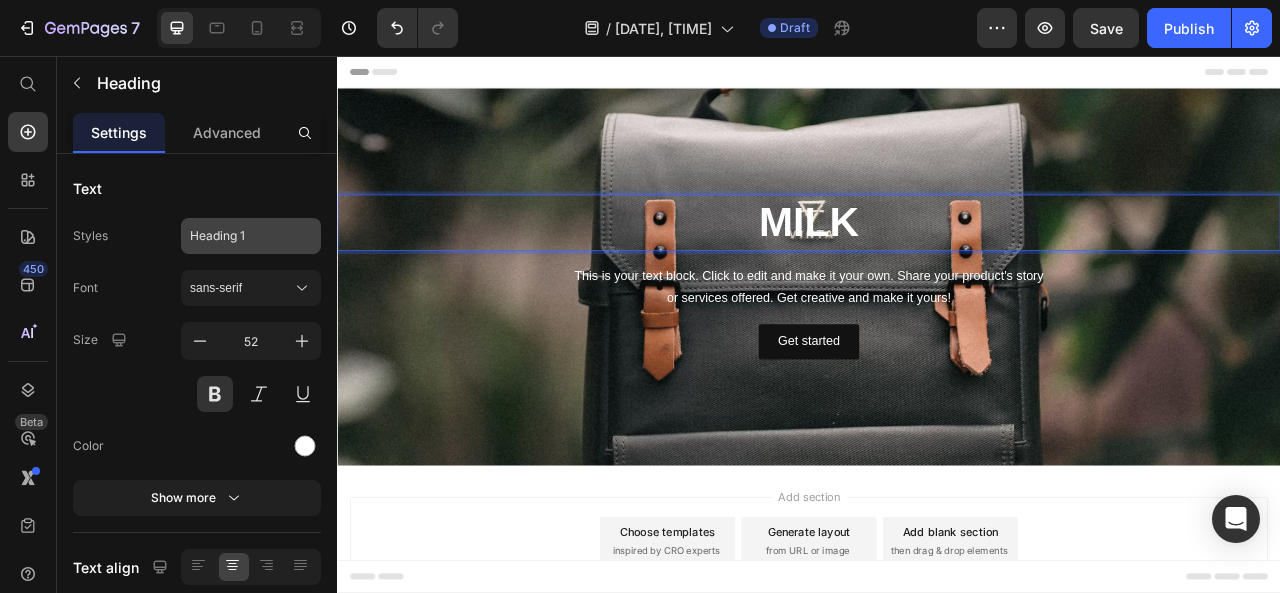 click on "Heading 1" at bounding box center [239, 236] 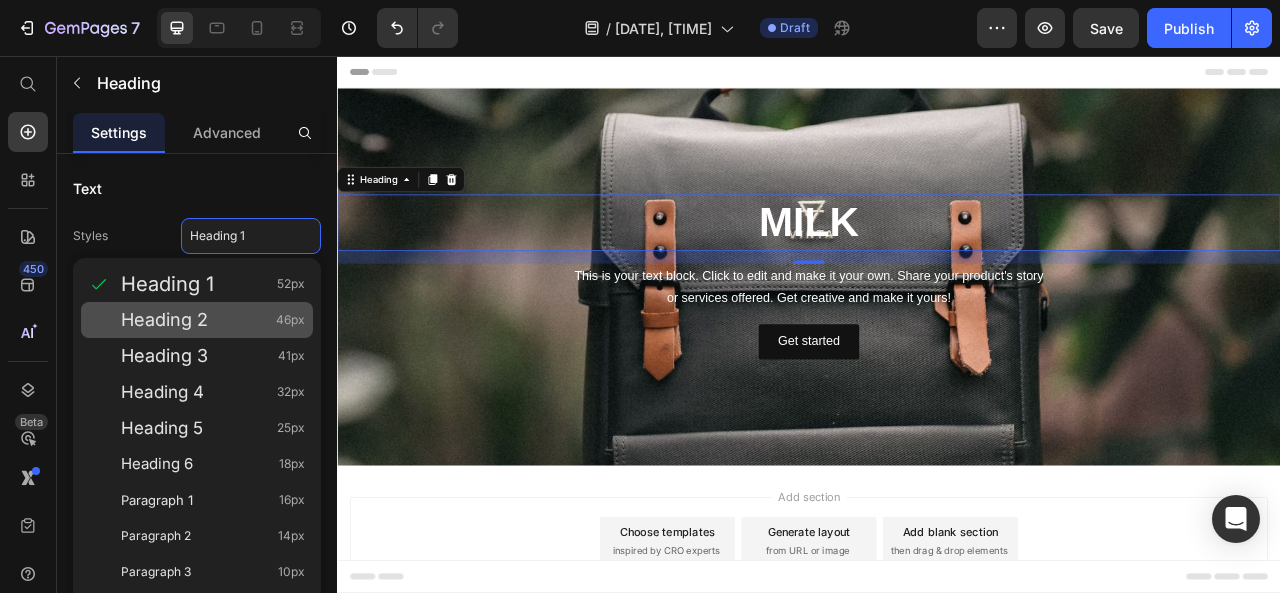 click on "Heading 2 46px" at bounding box center (213, 320) 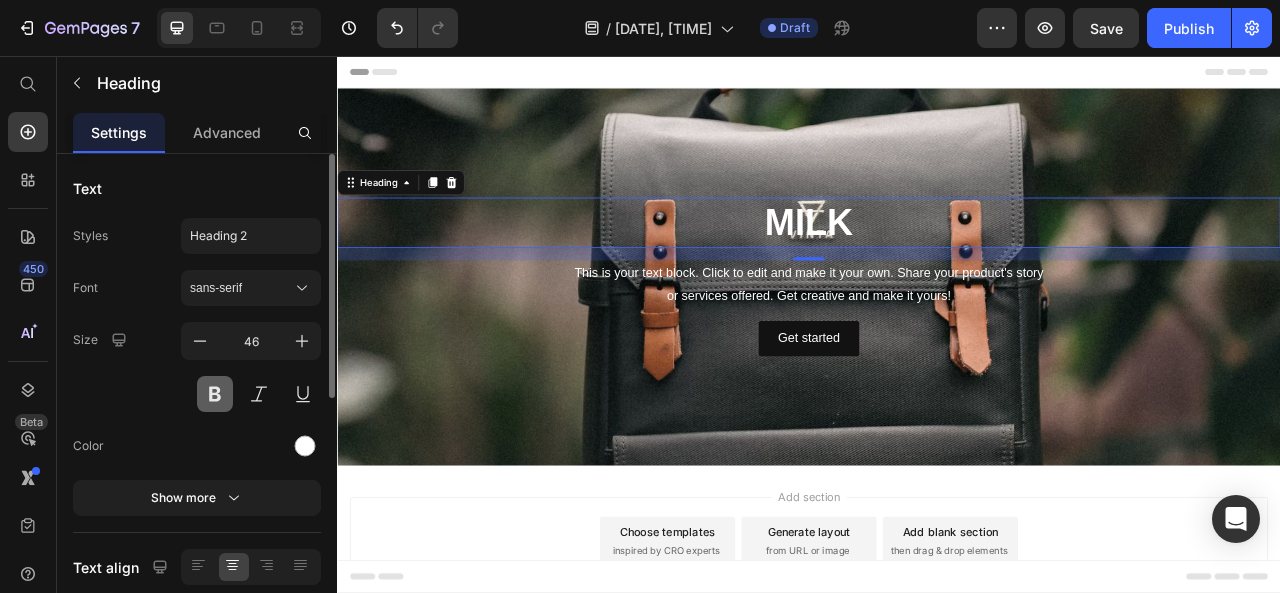 click at bounding box center (215, 394) 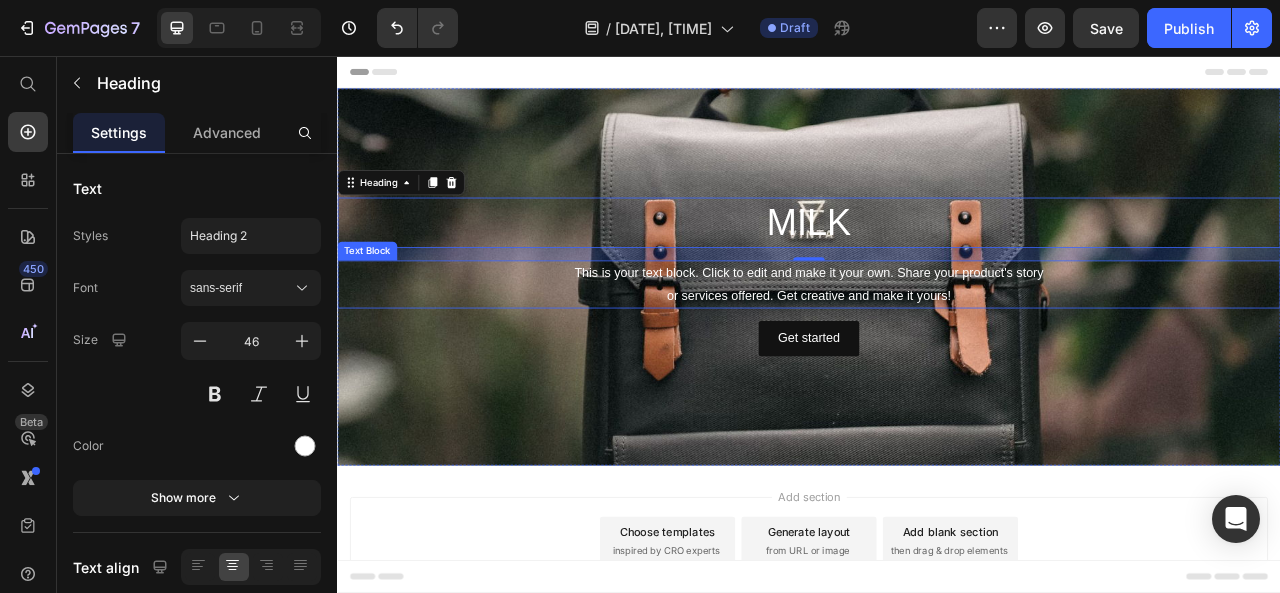 click on "This is your text block. Click to edit and make it your own. Share your product's story                   or services offered. Get creative and make it yours!" at bounding box center (937, 347) 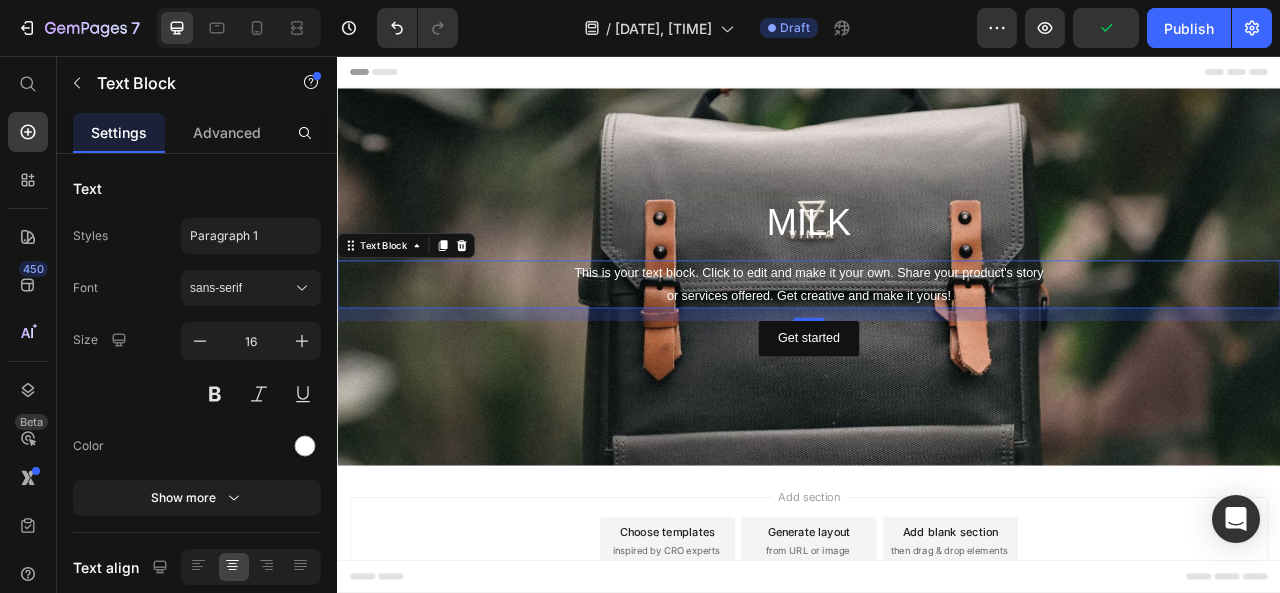click on "This is your text block. Click to edit and make it your own. Share your product's story                   or services offered. Get creative and make it yours!" at bounding box center (937, 347) 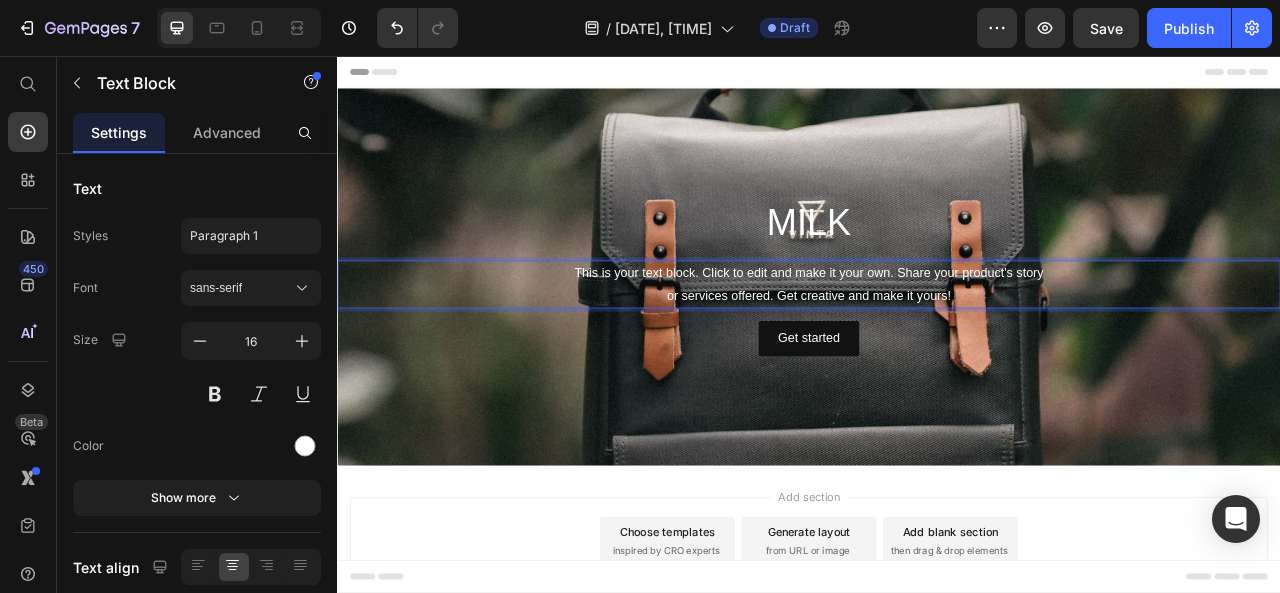 click on "This is your text block. Click to edit and make it your own. Share your product's story or services offered. Get creative and make it yours!" at bounding box center [937, 347] 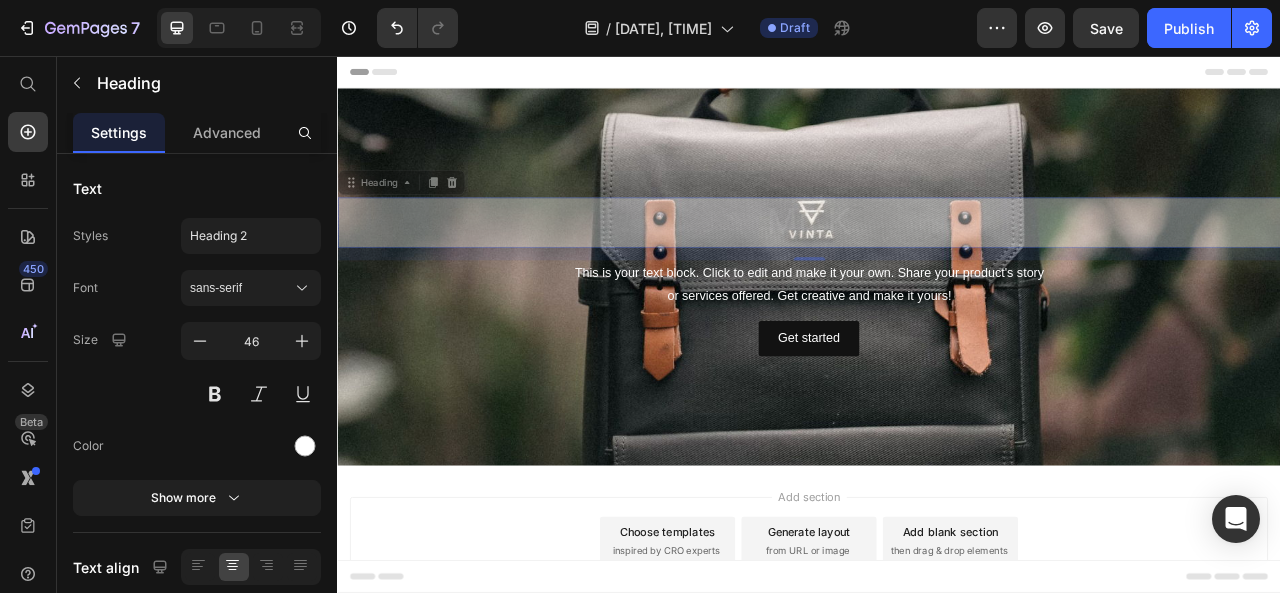 drag, startPoint x: 955, startPoint y: 258, endPoint x: 890, endPoint y: 187, distance: 96.26006 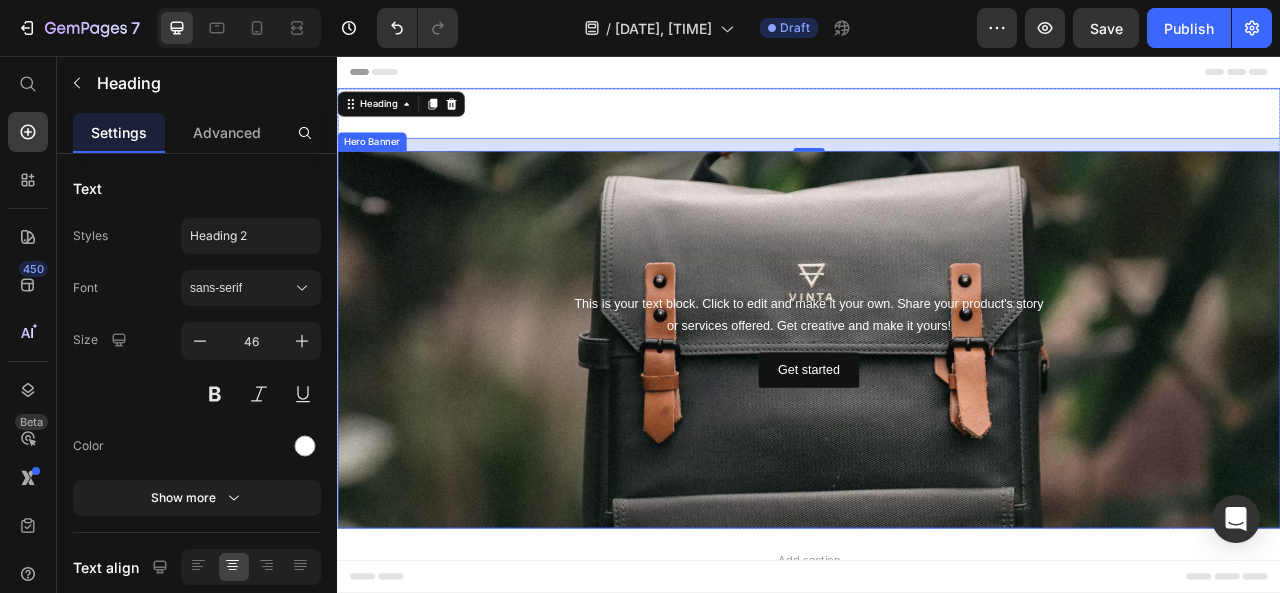 drag, startPoint x: 912, startPoint y: 168, endPoint x: 908, endPoint y: 215, distance: 47.169907 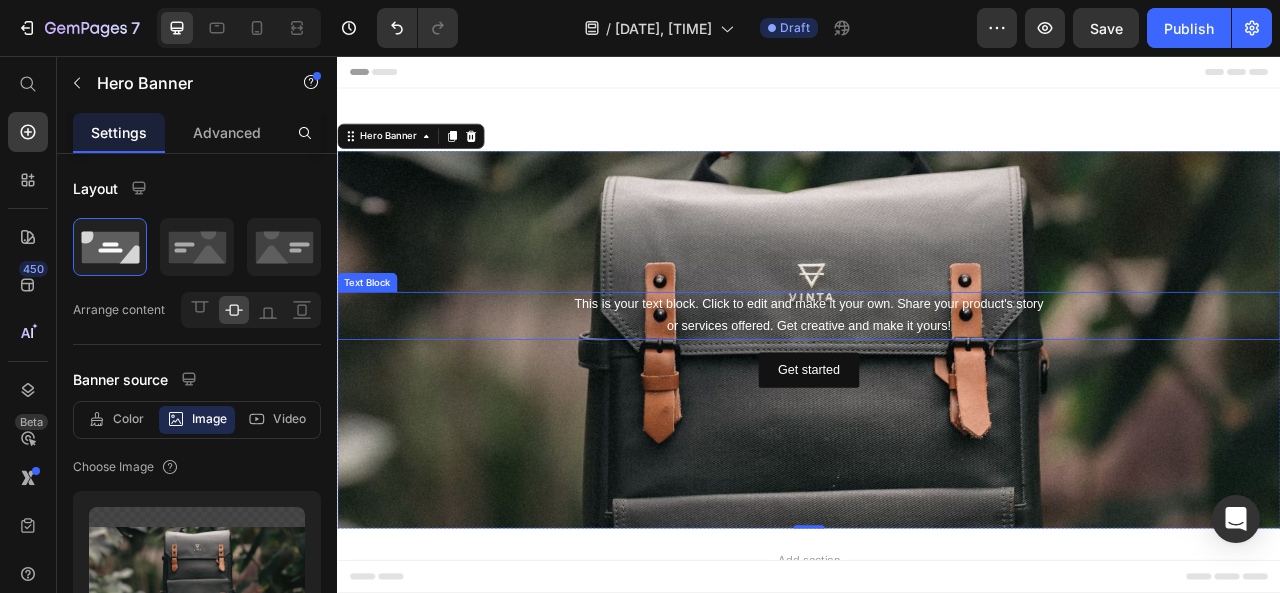 click on "This is your text block. Click to edit and make it your own. Share your product's story or services offered. Get creative and make it yours!" at bounding box center (937, 387) 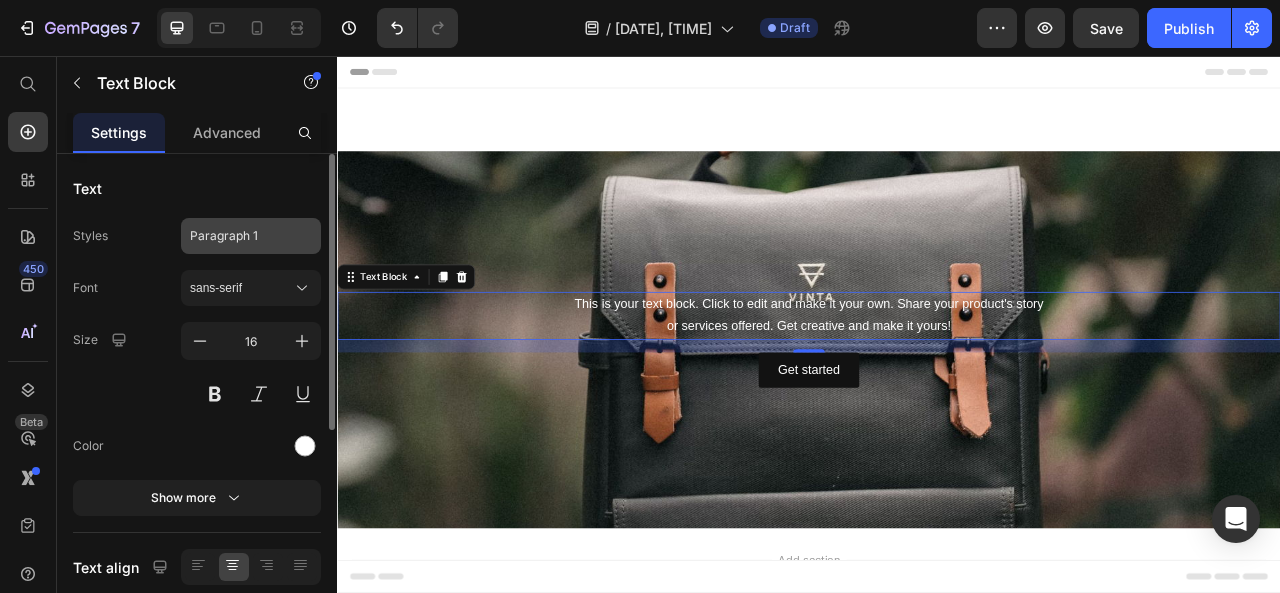 click on "Paragraph 1" at bounding box center [251, 236] 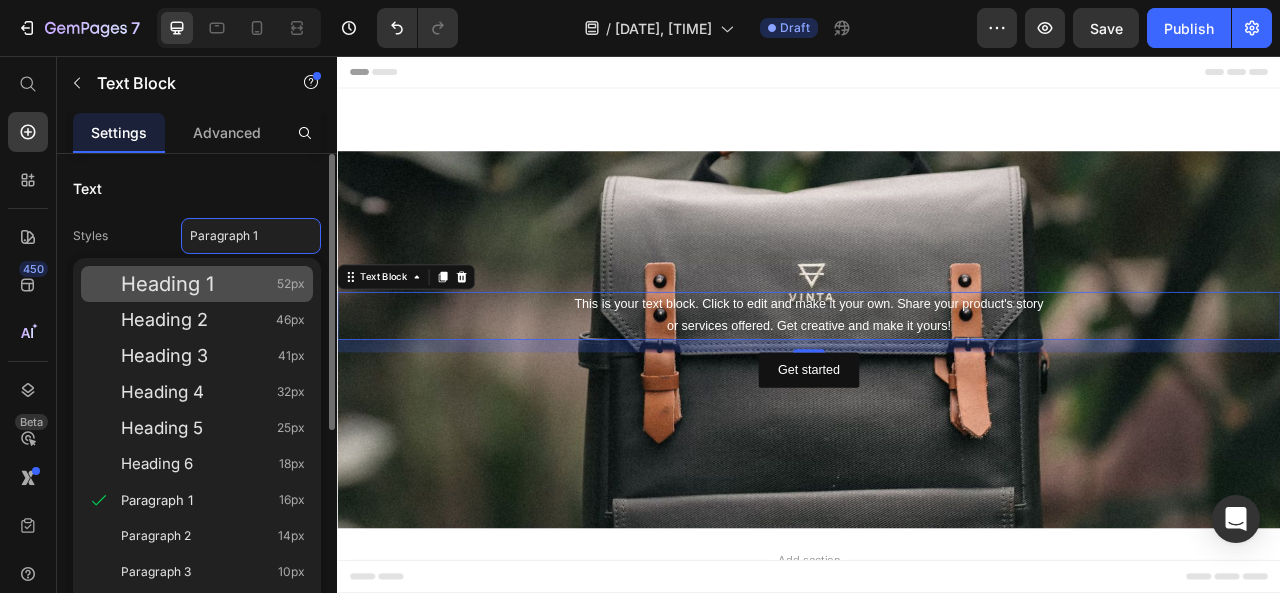 click on "Heading 1 52px" at bounding box center (213, 284) 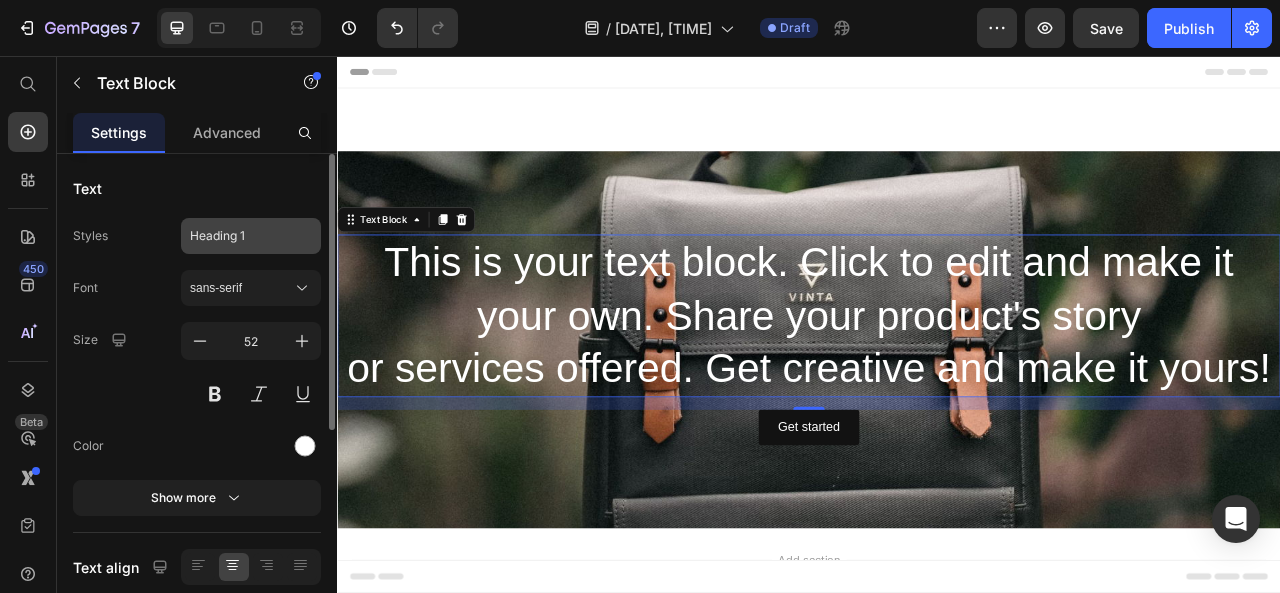 click on "Heading 1" at bounding box center (251, 236) 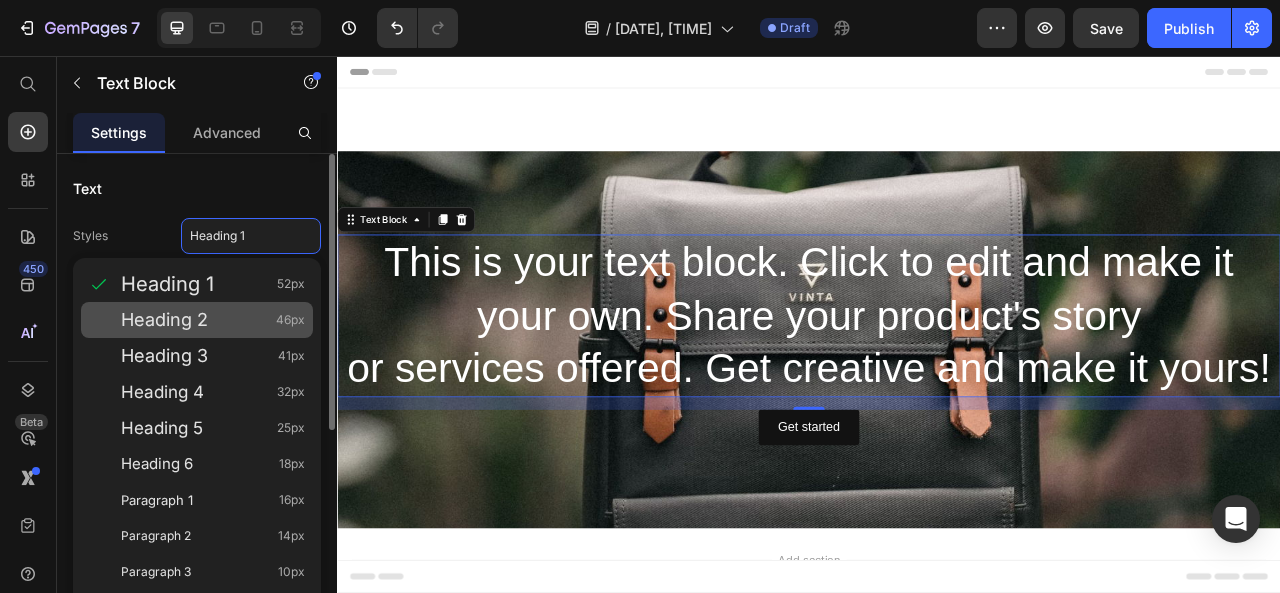 click on "Heading 2 46px" at bounding box center [213, 320] 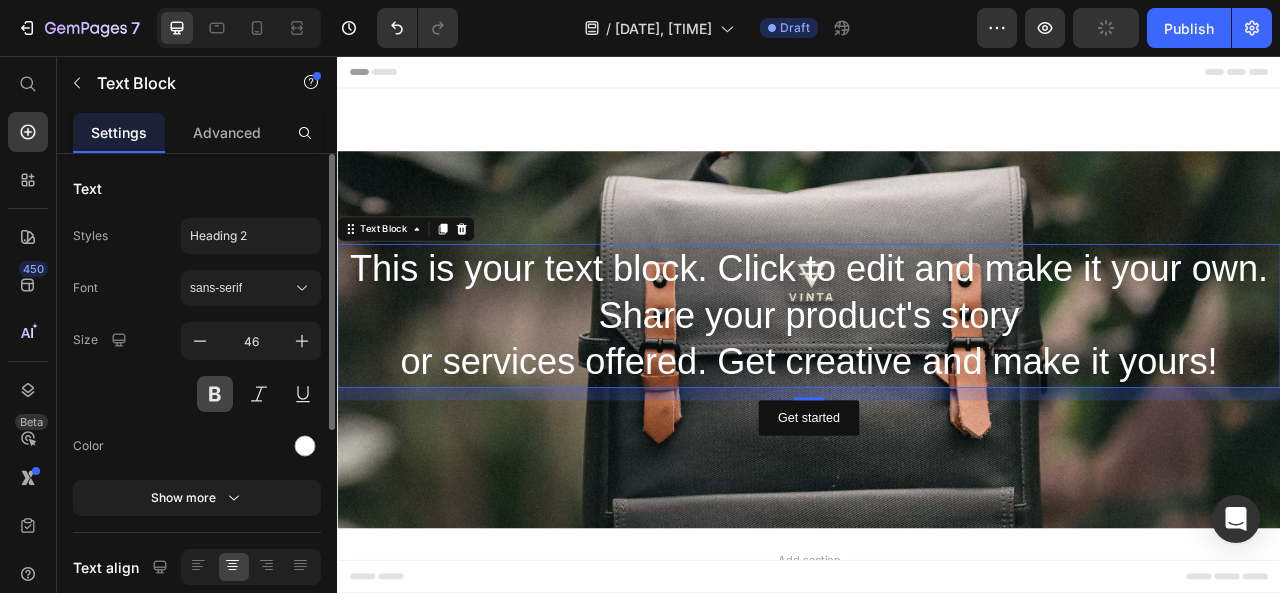 click at bounding box center [215, 394] 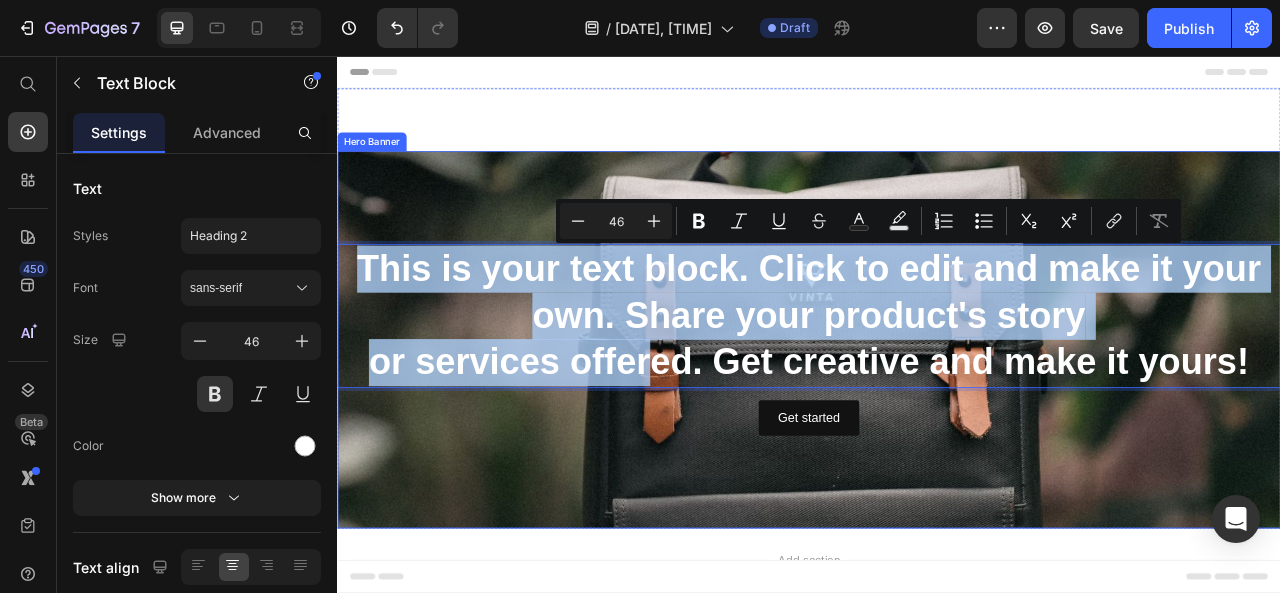 drag, startPoint x: 364, startPoint y: 307, endPoint x: 731, endPoint y: 489, distance: 409.64984 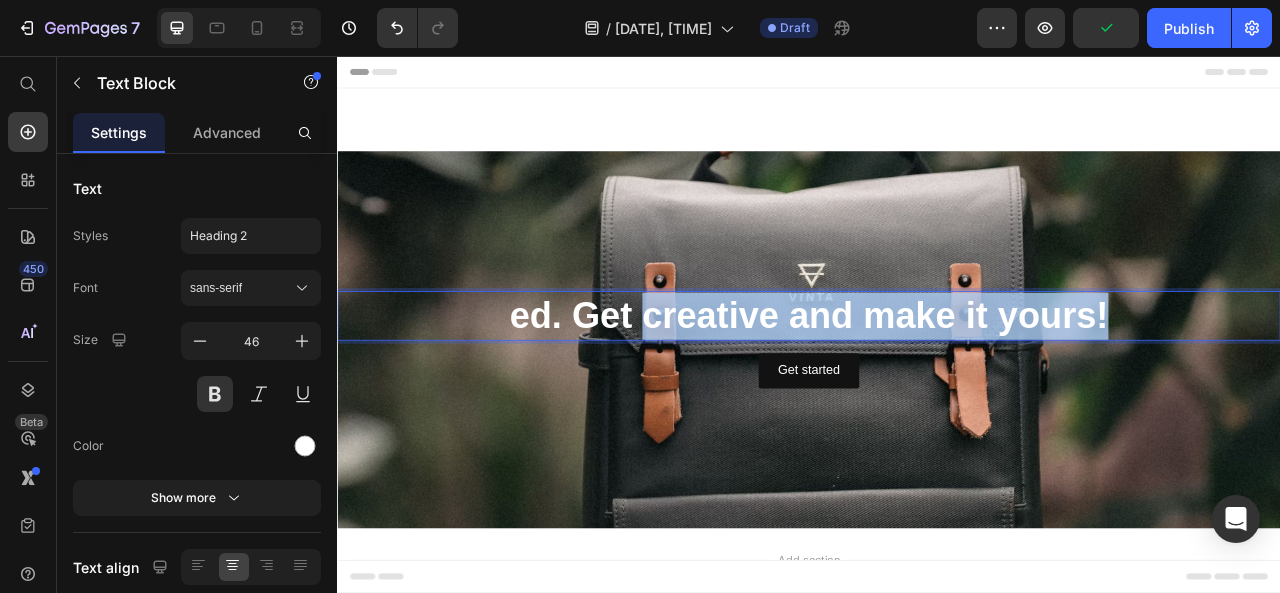 drag, startPoint x: 1323, startPoint y: 379, endPoint x: 712, endPoint y: 395, distance: 611.2095 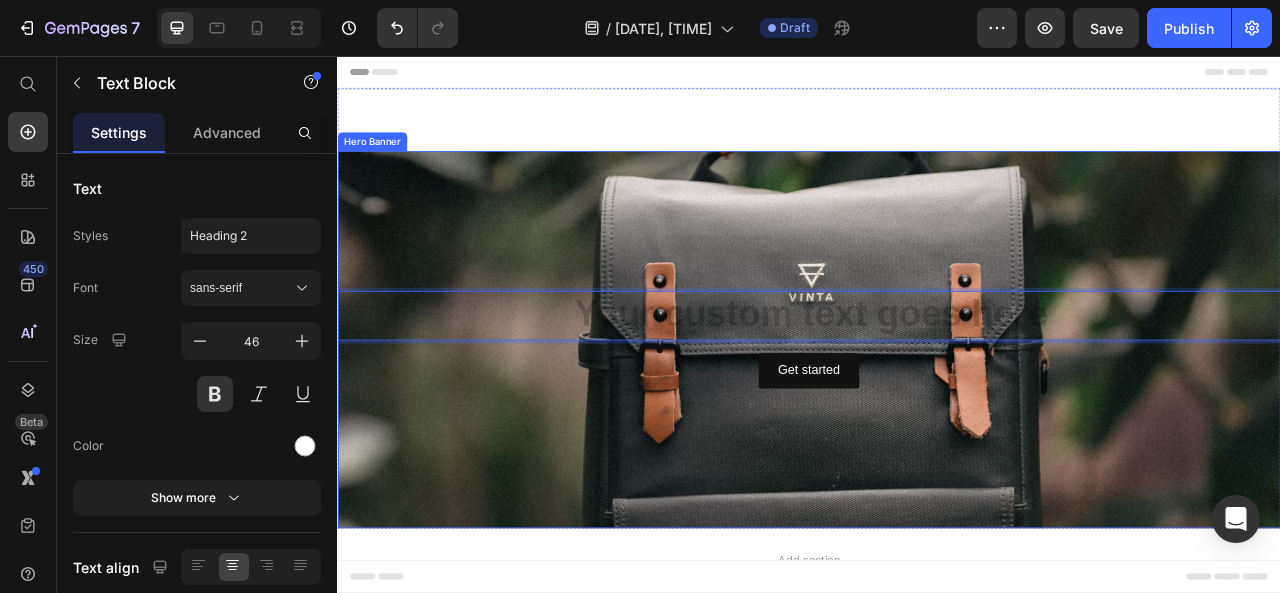 click on "Text Block   16 Get started Button" at bounding box center [937, 417] 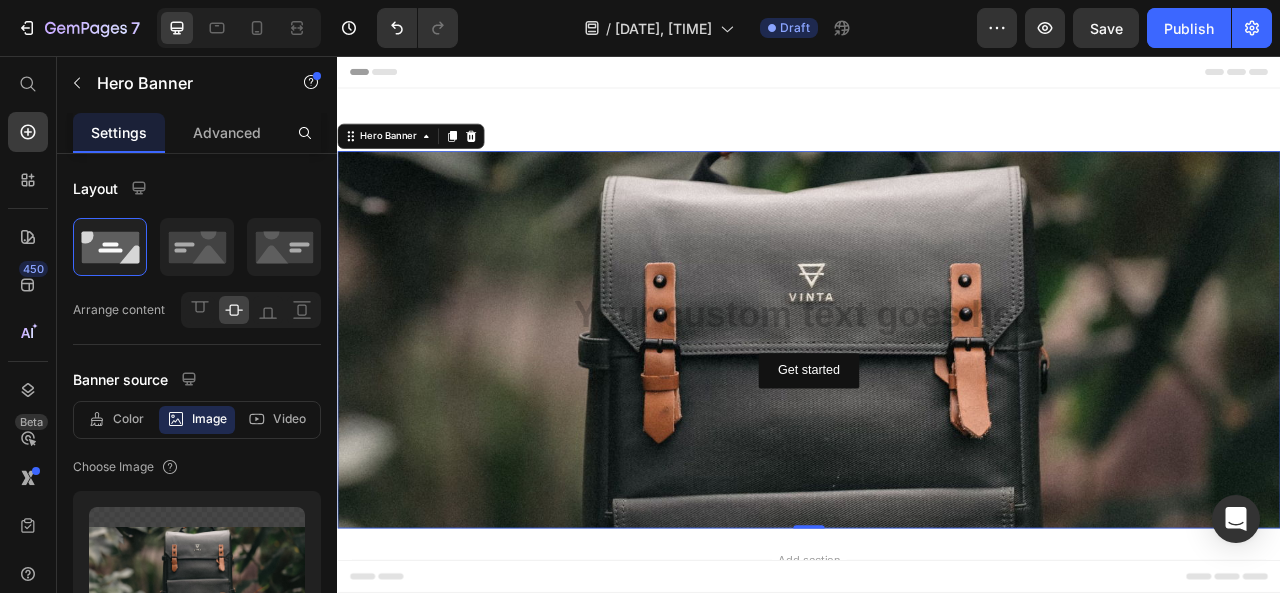 click on "Text Block Get started Button" at bounding box center [937, 417] 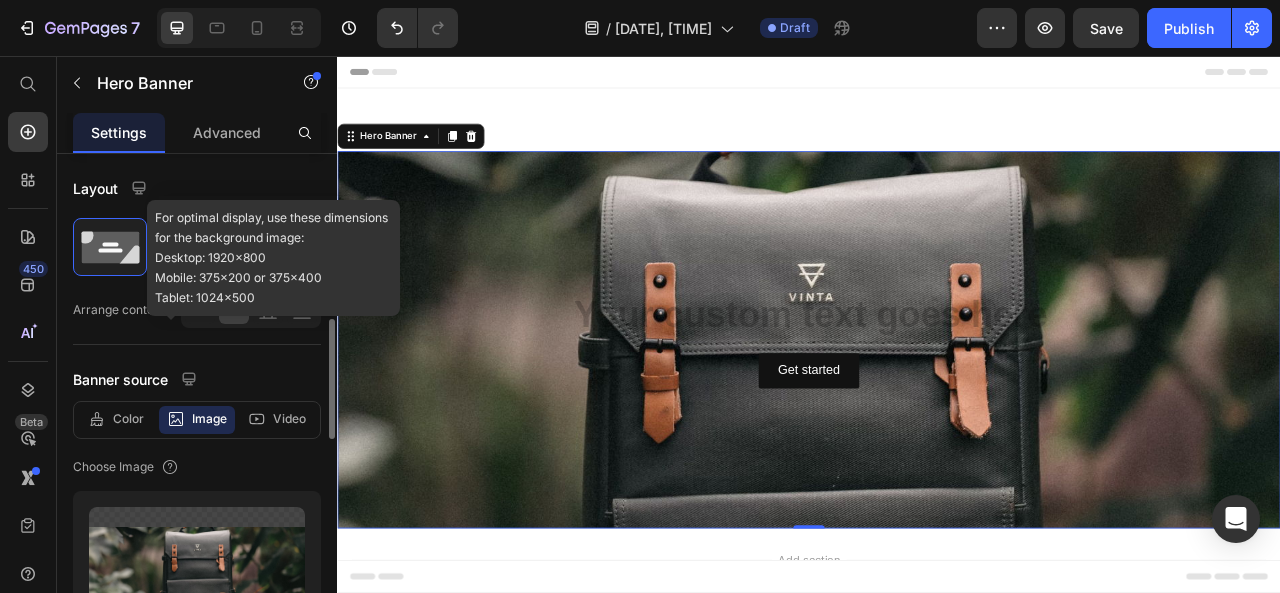 scroll, scrollTop: 133, scrollLeft: 0, axis: vertical 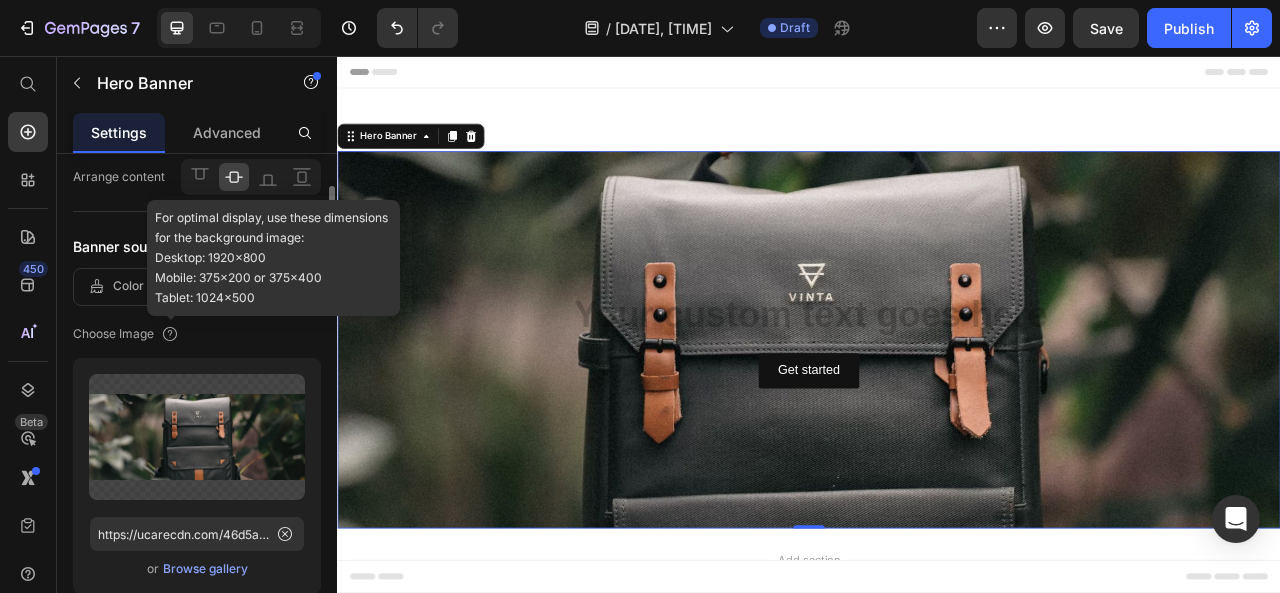 click 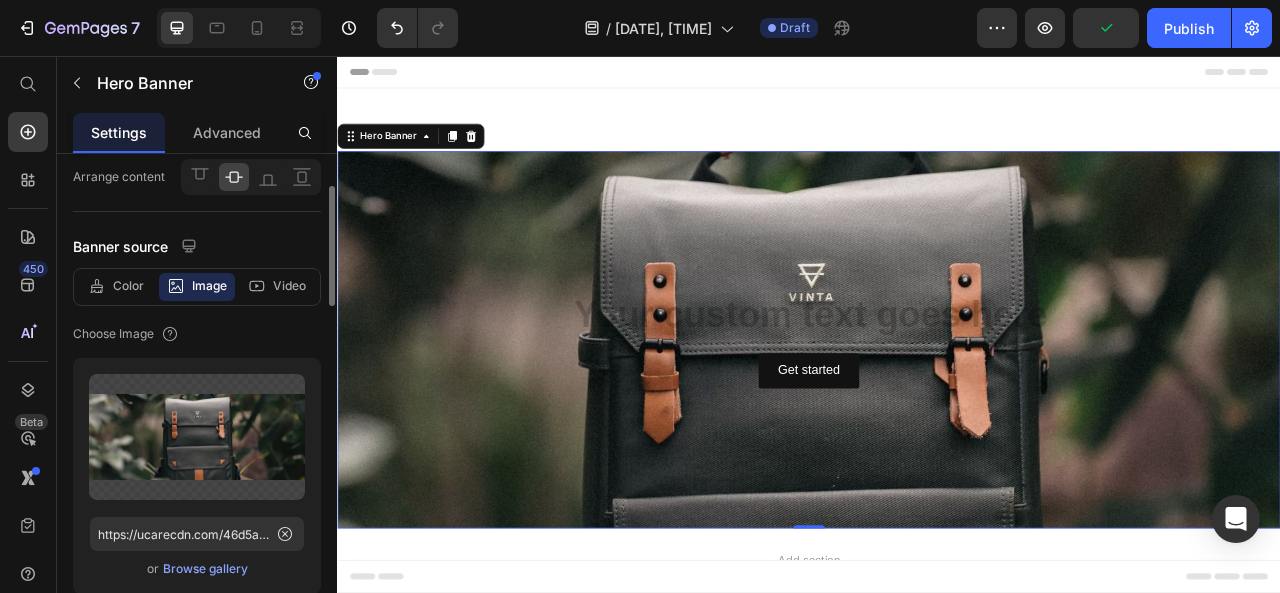 click on "Choose Image" 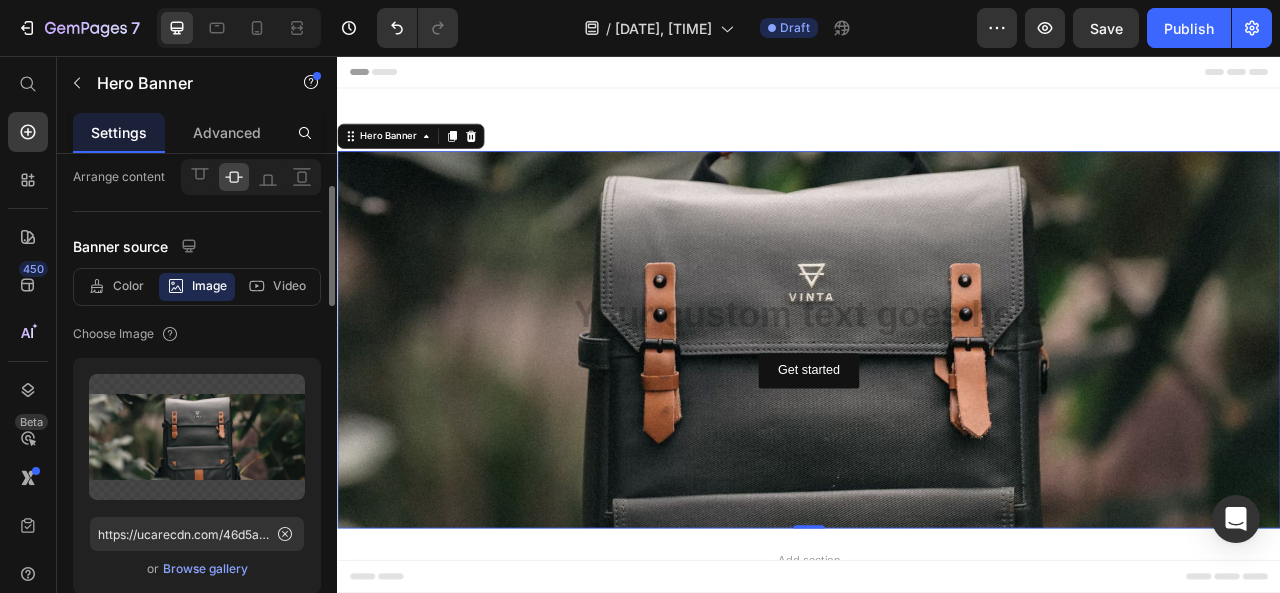 click on "Image" at bounding box center [209, 286] 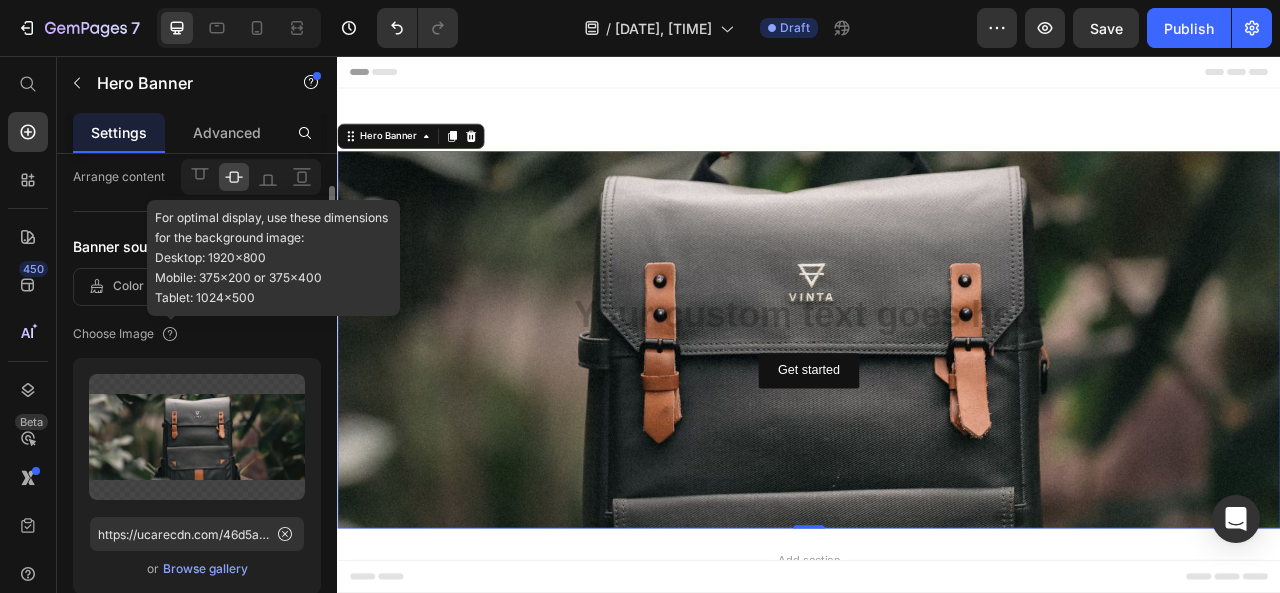 click 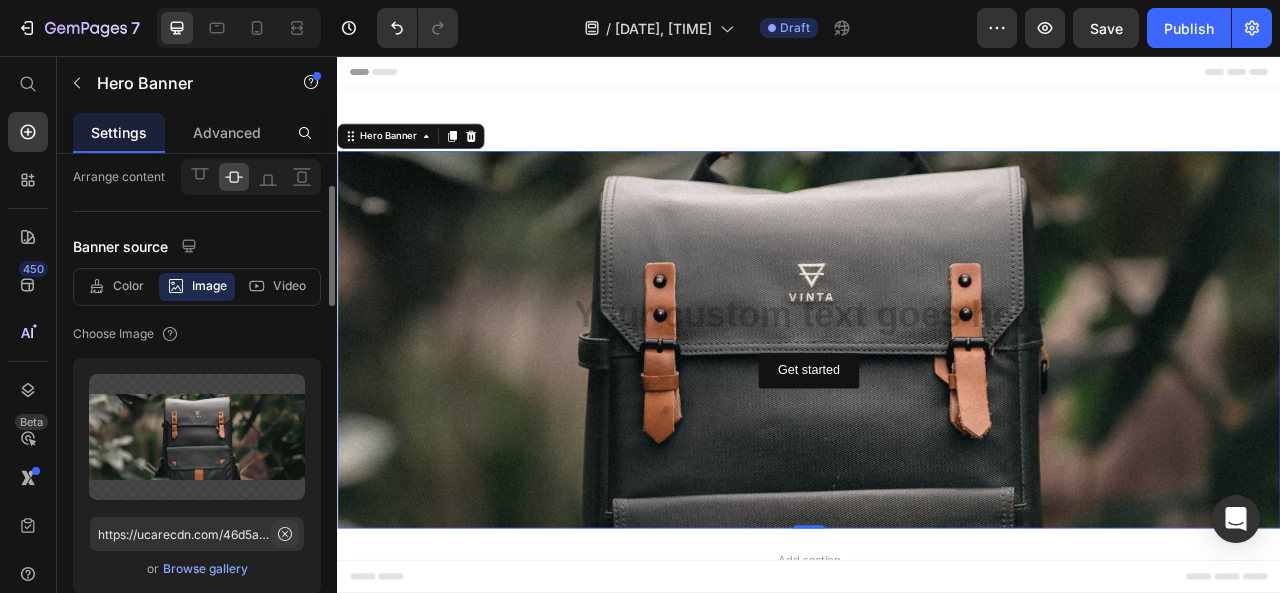 click 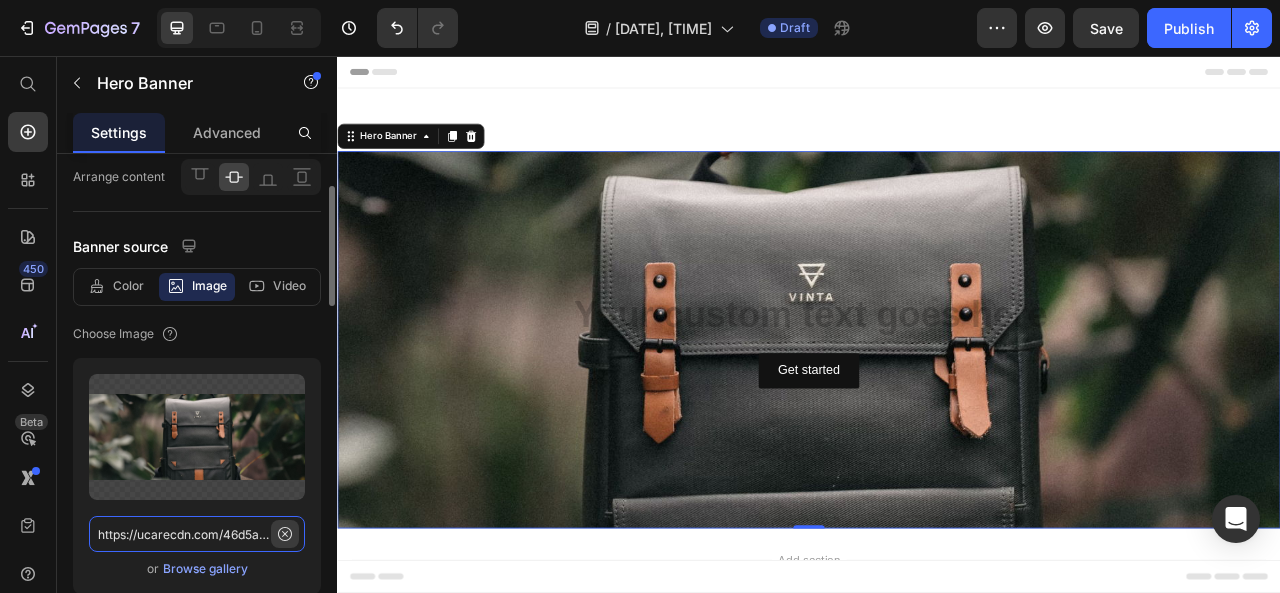 type 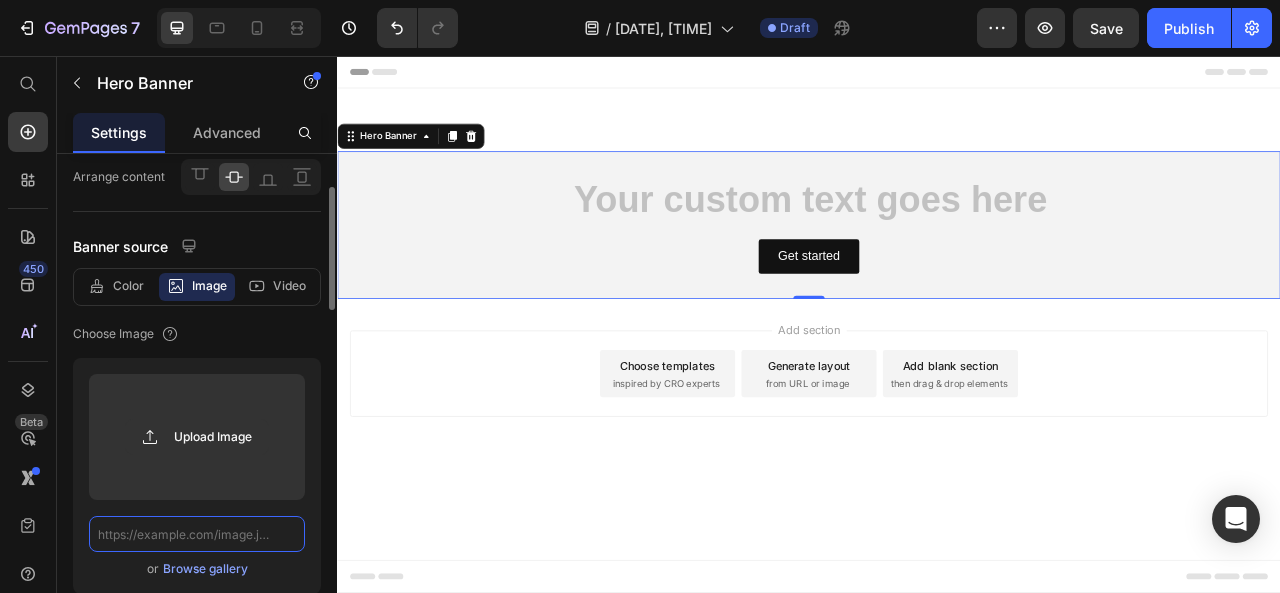 scroll, scrollTop: 0, scrollLeft: 0, axis: both 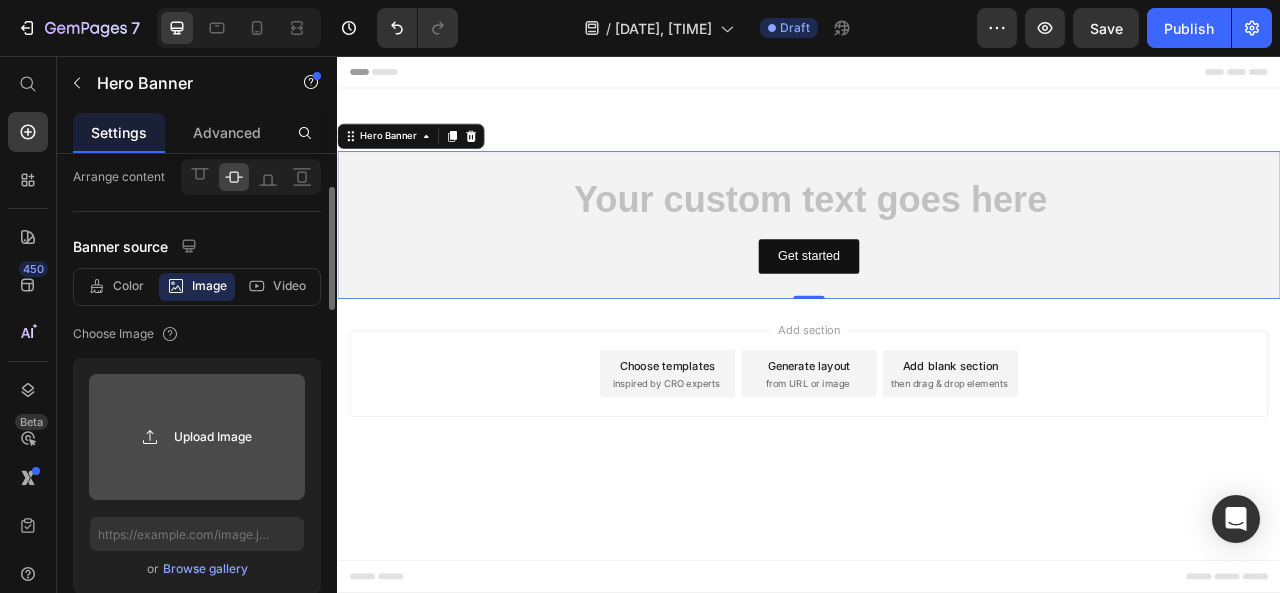 click 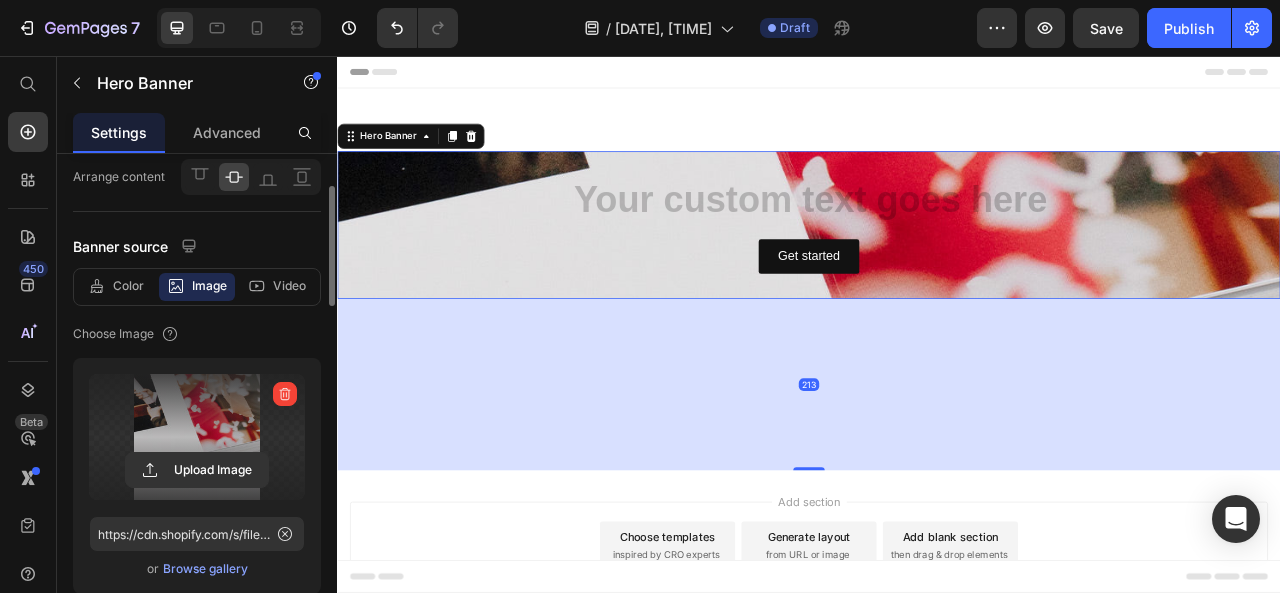 drag, startPoint x: 944, startPoint y: 358, endPoint x: 990, endPoint y: 589, distance: 235.53555 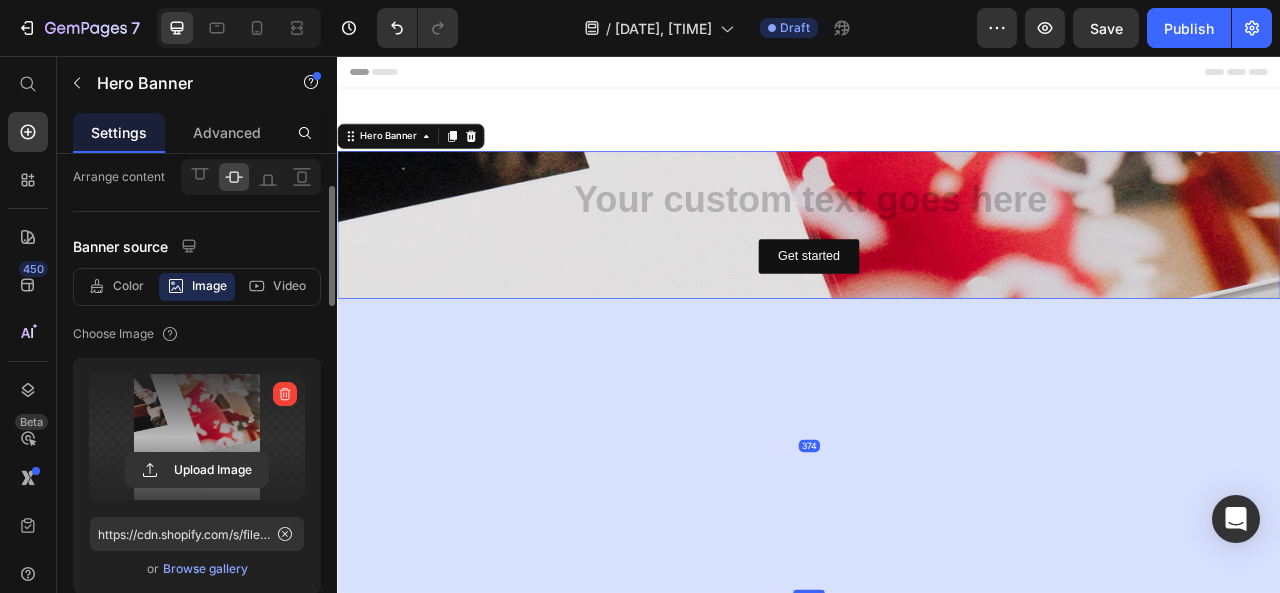 drag, startPoint x: 933, startPoint y: 592, endPoint x: 985, endPoint y: 775, distance: 190.24458 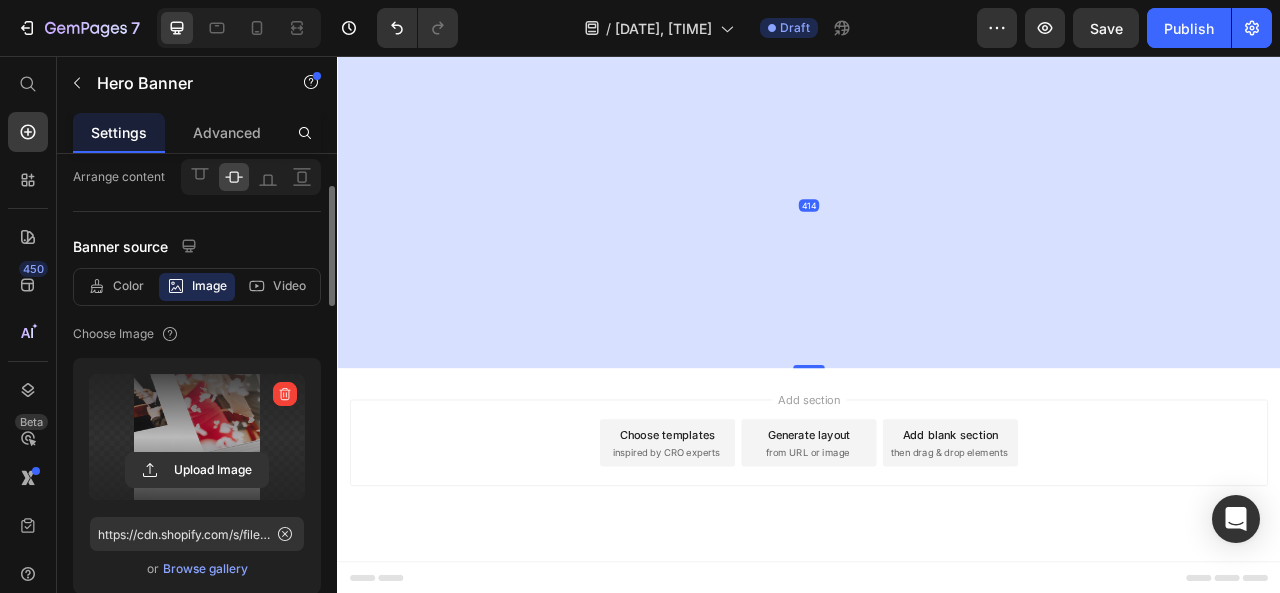 scroll, scrollTop: 0, scrollLeft: 0, axis: both 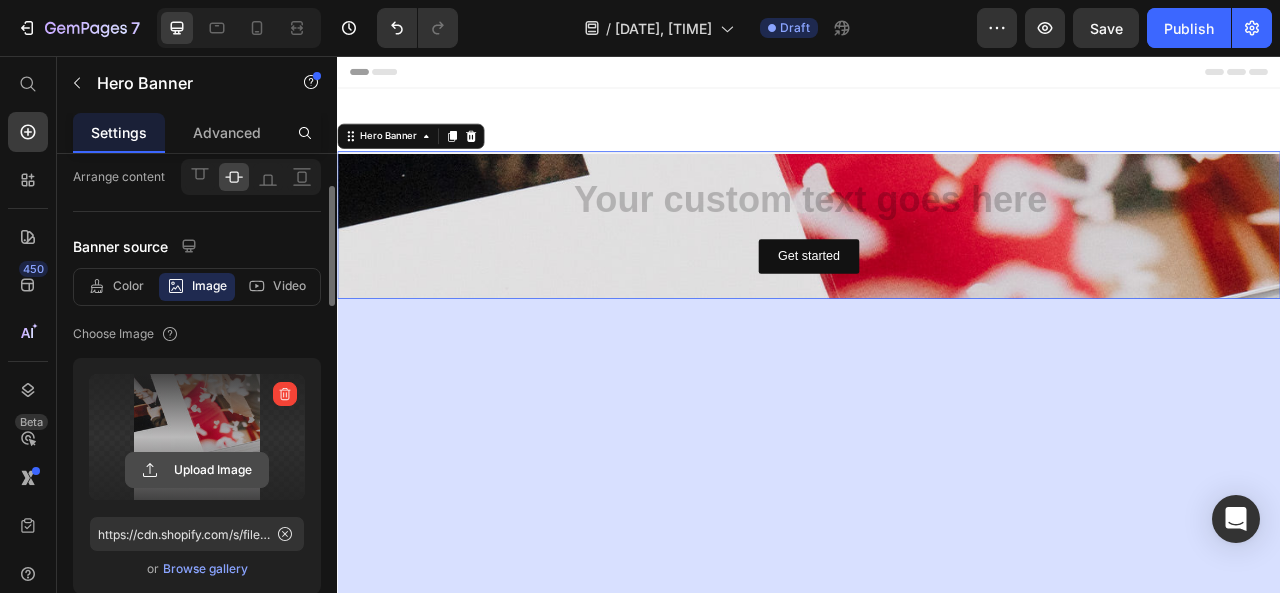 click 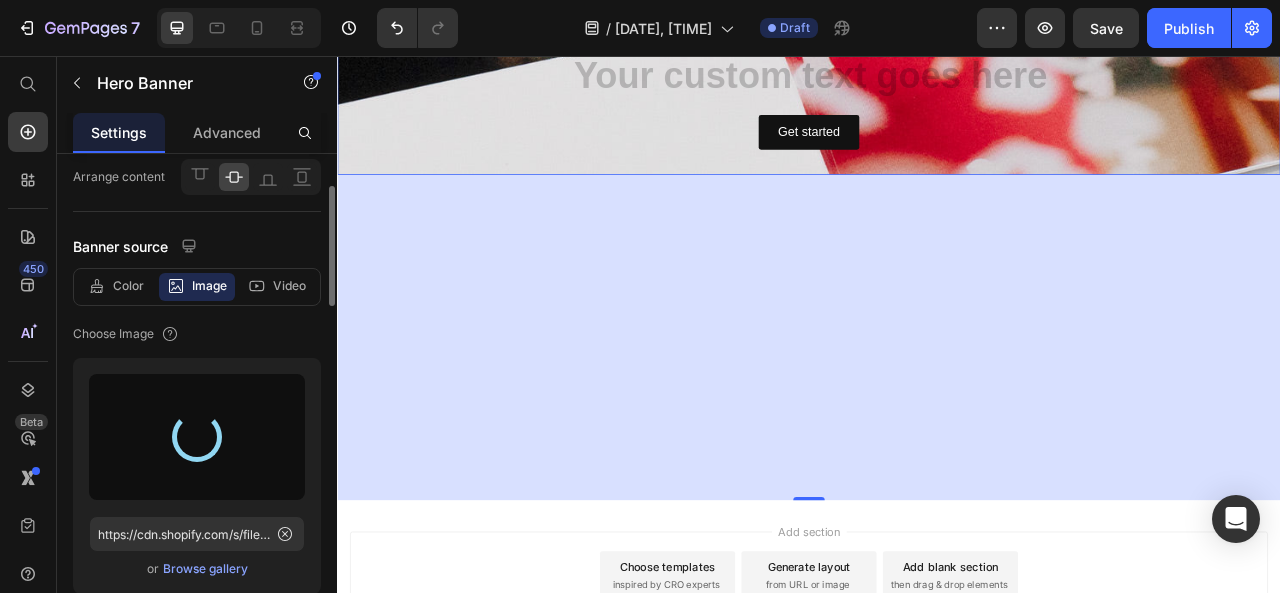 scroll, scrollTop: 216, scrollLeft: 0, axis: vertical 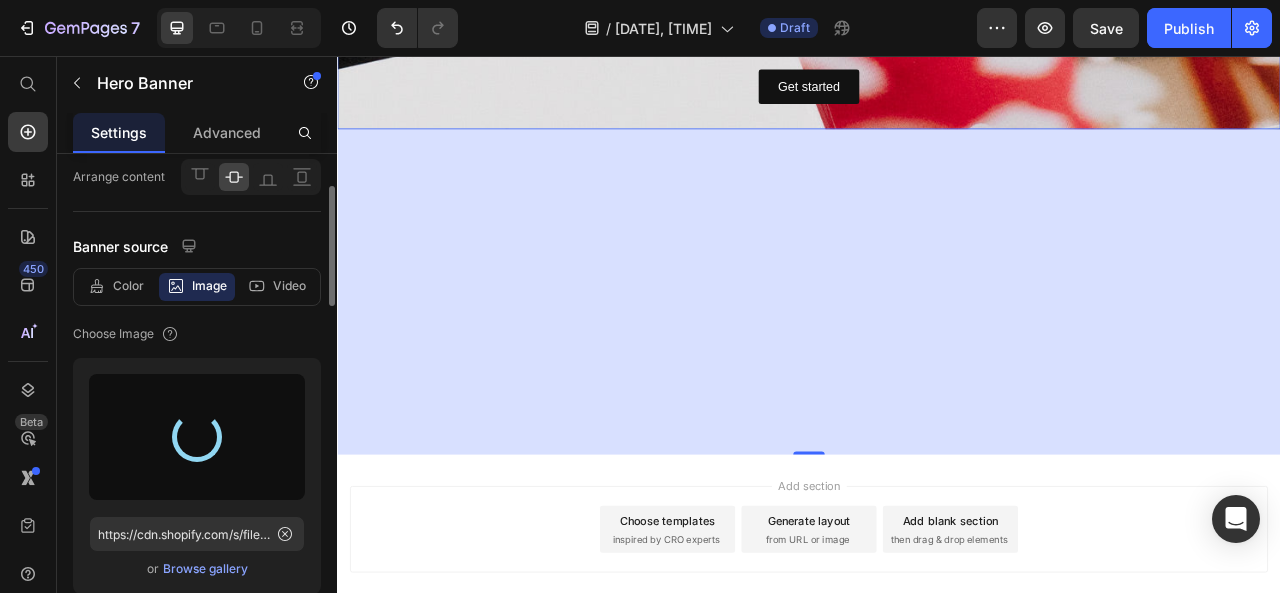 click on "414" at bounding box center [937, 356] 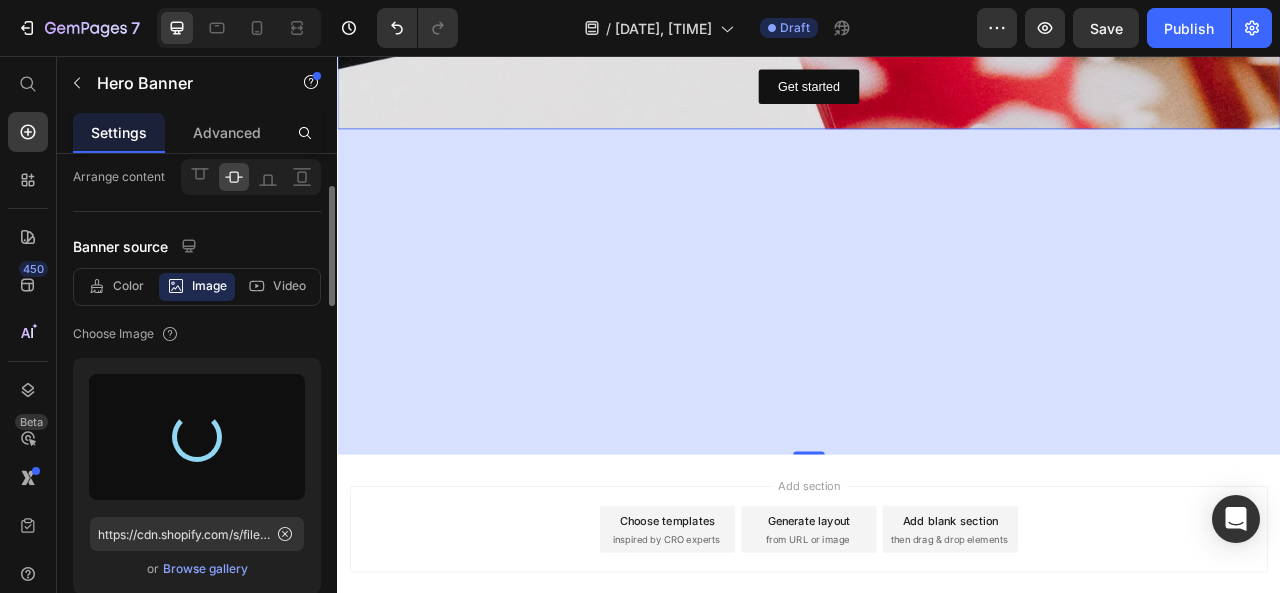 type on "https://cdn.shopify.com/s/files/1/0696/9022/8873/files/gempages_575124210154734704-69d3f7b3-5f32-4932-bc07-d51afb170d5c.jpg" 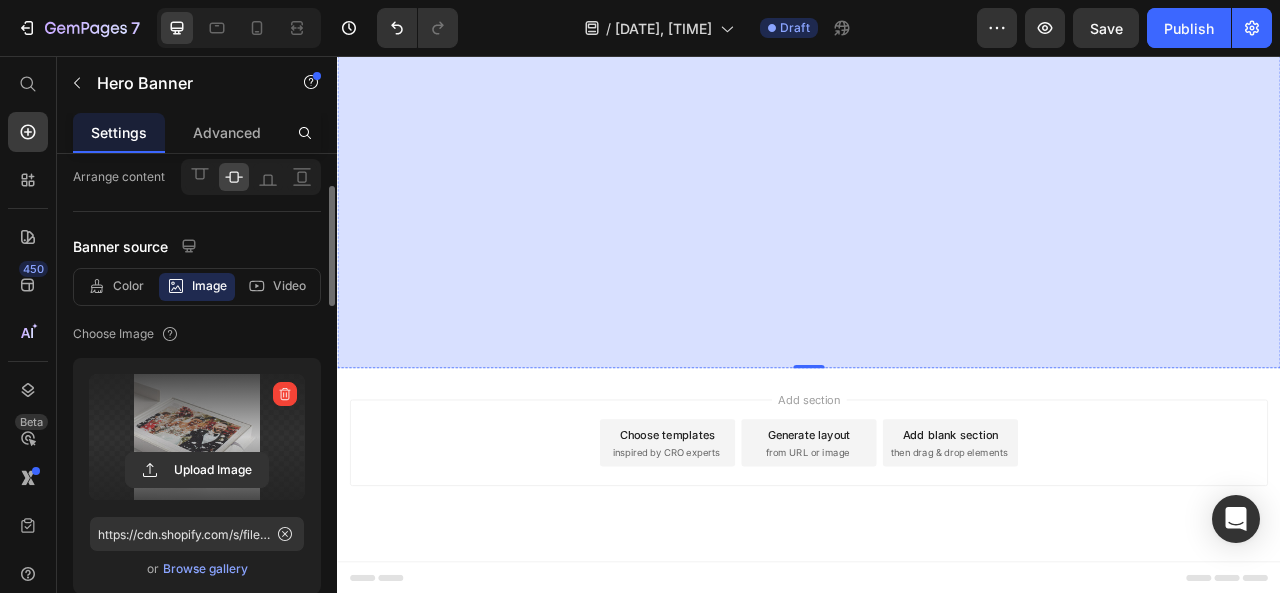 scroll, scrollTop: 0, scrollLeft: 0, axis: both 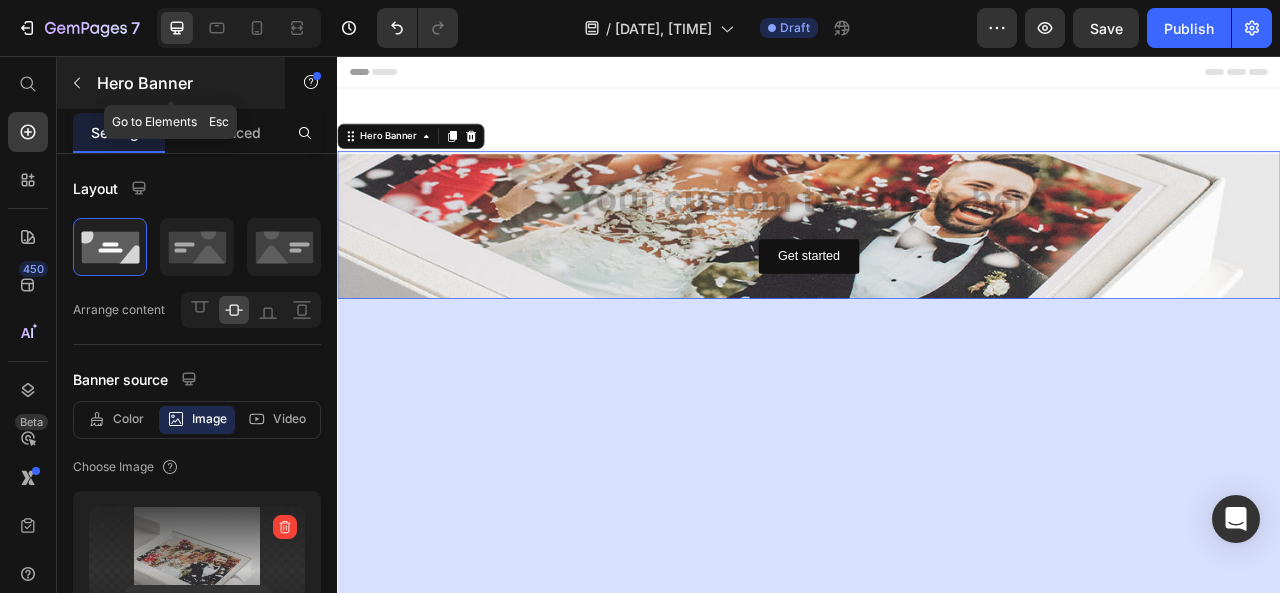 click 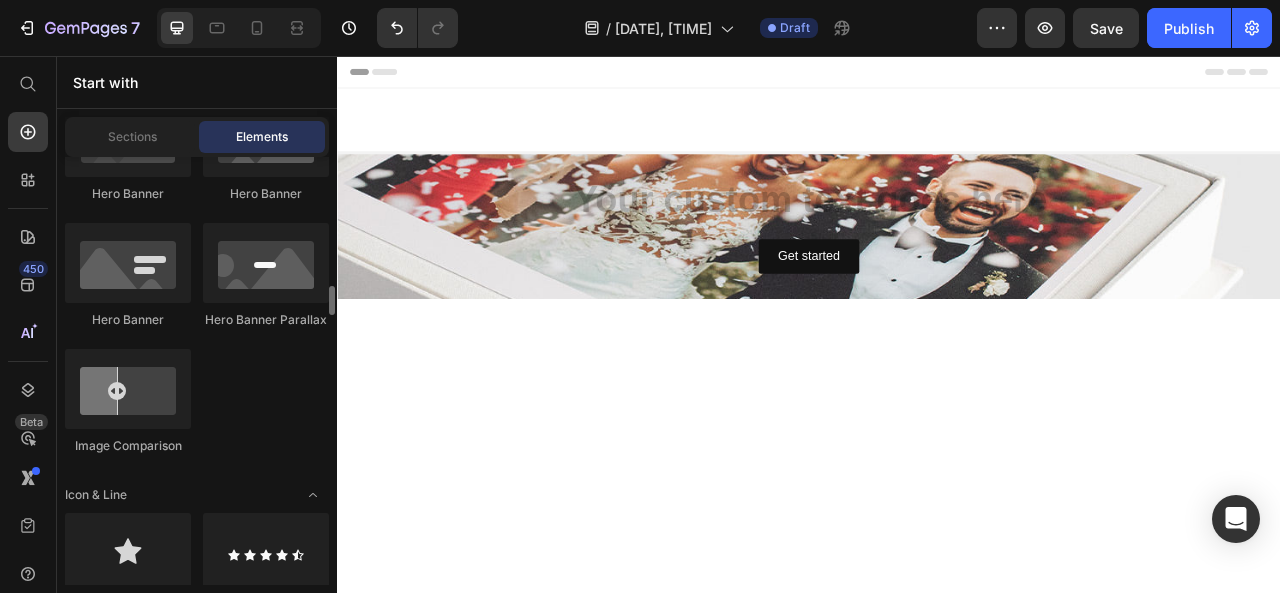 scroll, scrollTop: 1150, scrollLeft: 0, axis: vertical 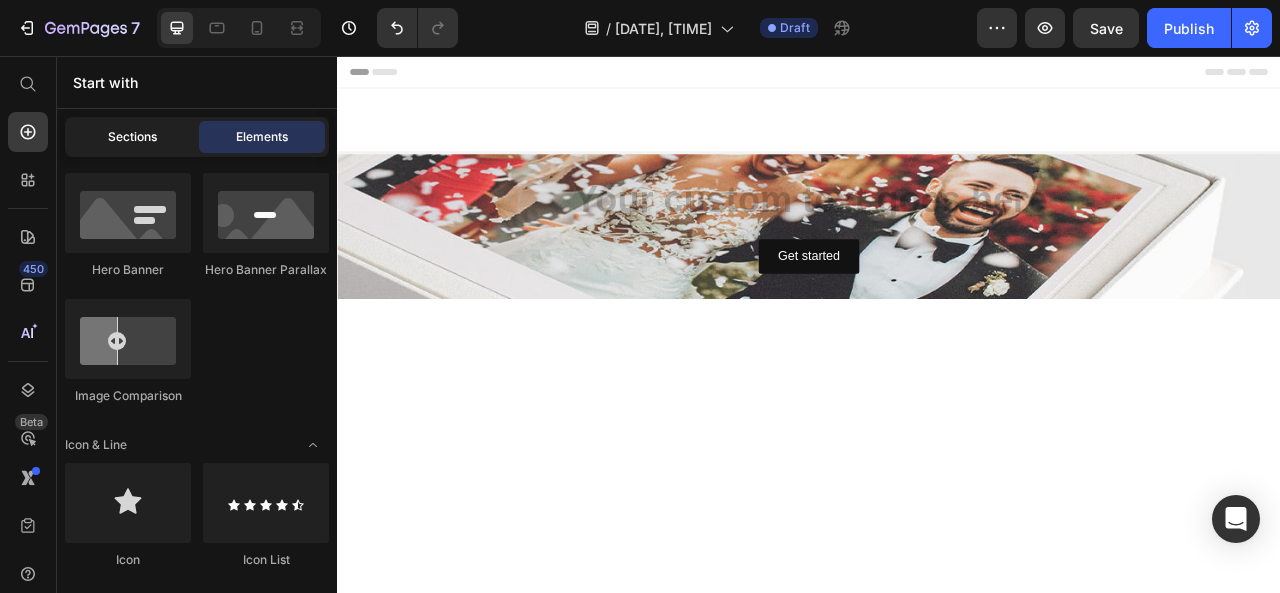 click on "Sections" 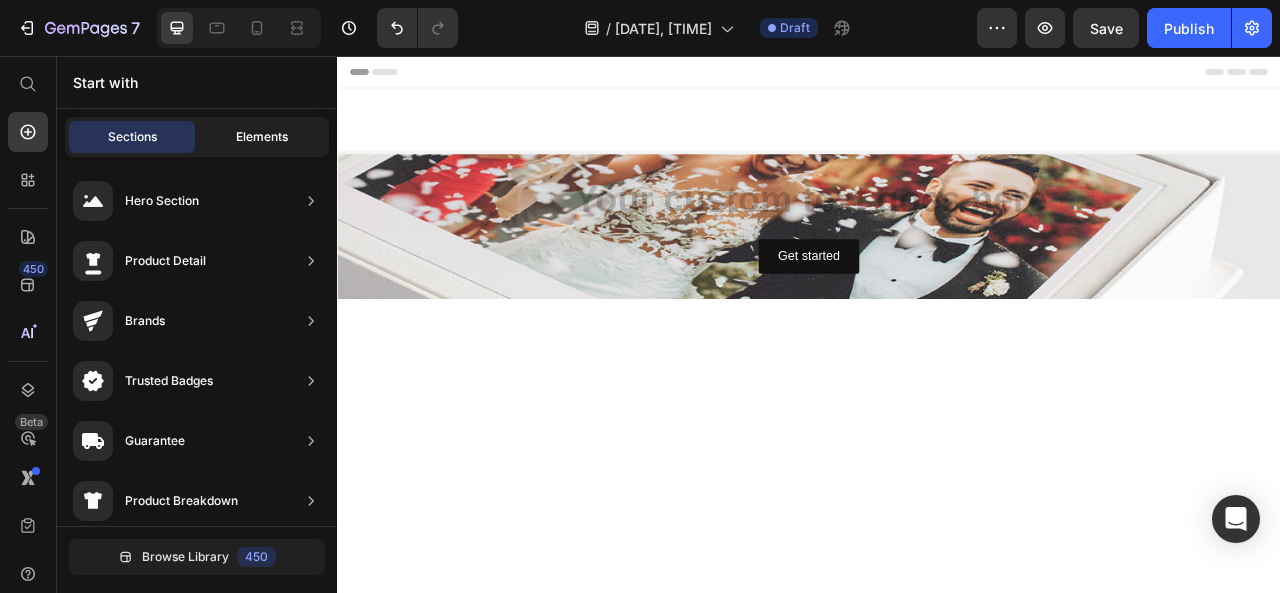 click on "Elements" 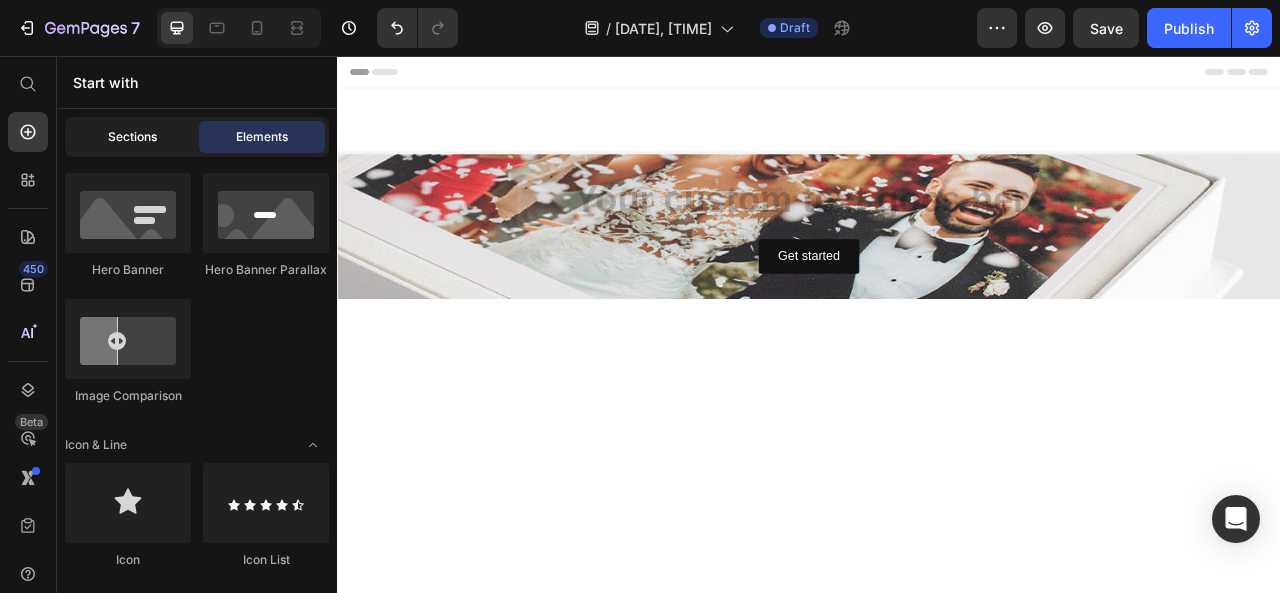 click on "Sections" at bounding box center [132, 137] 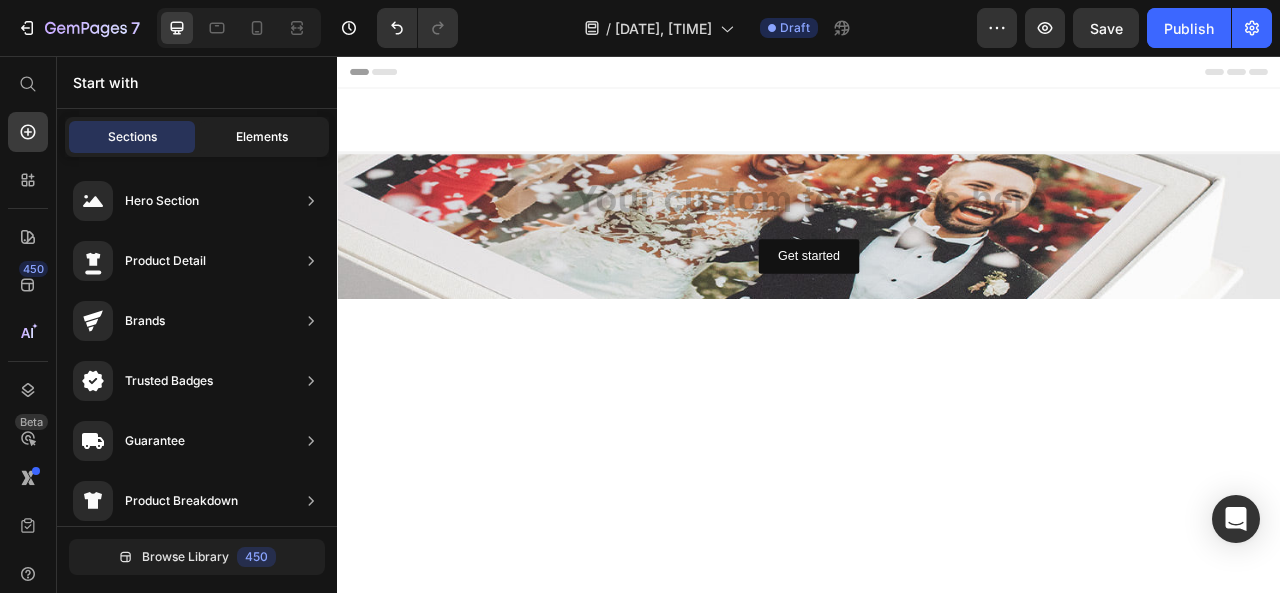 click on "Elements" at bounding box center (262, 137) 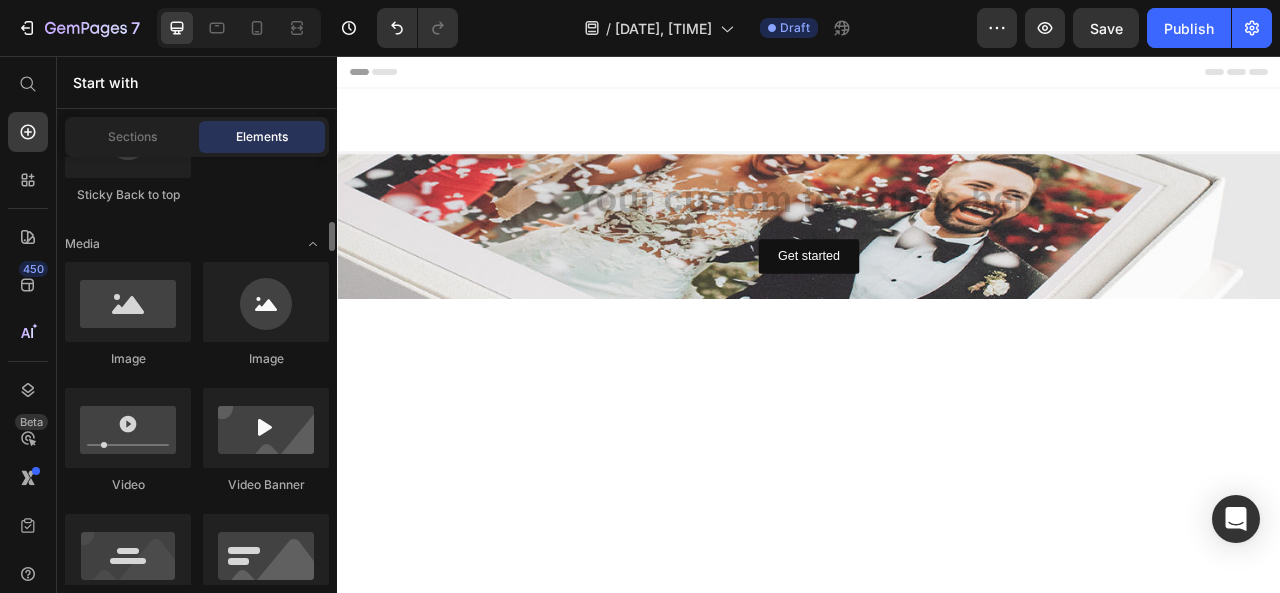 scroll, scrollTop: 716, scrollLeft: 0, axis: vertical 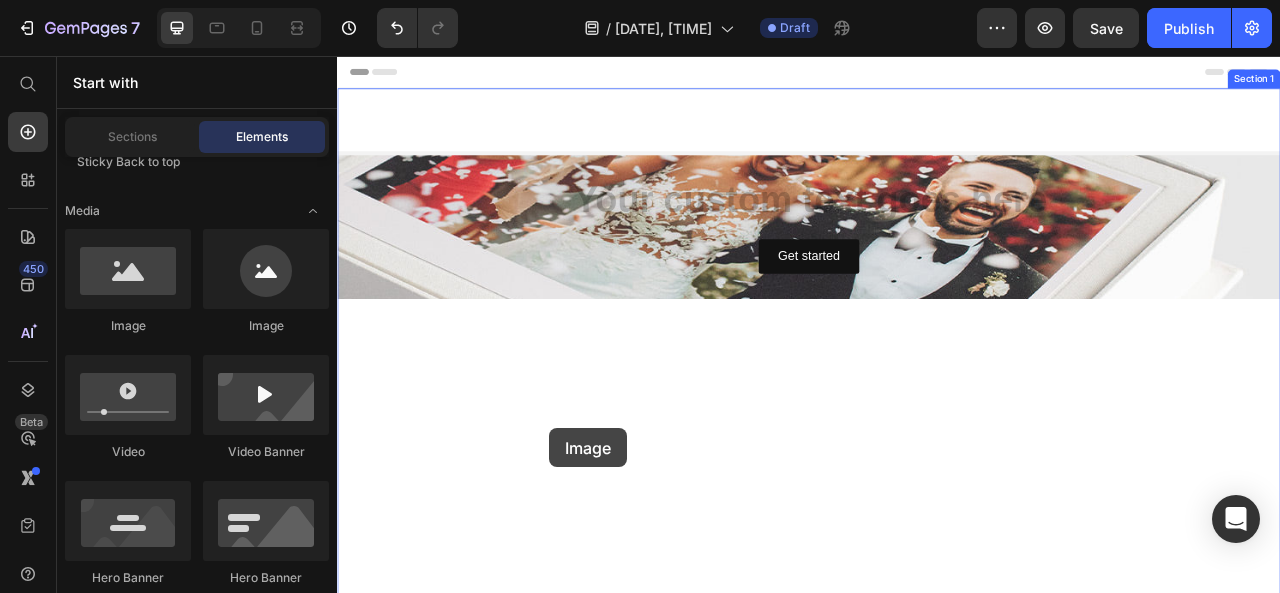 drag, startPoint x: 485, startPoint y: 333, endPoint x: 612, endPoint y: 530, distance: 234.38857 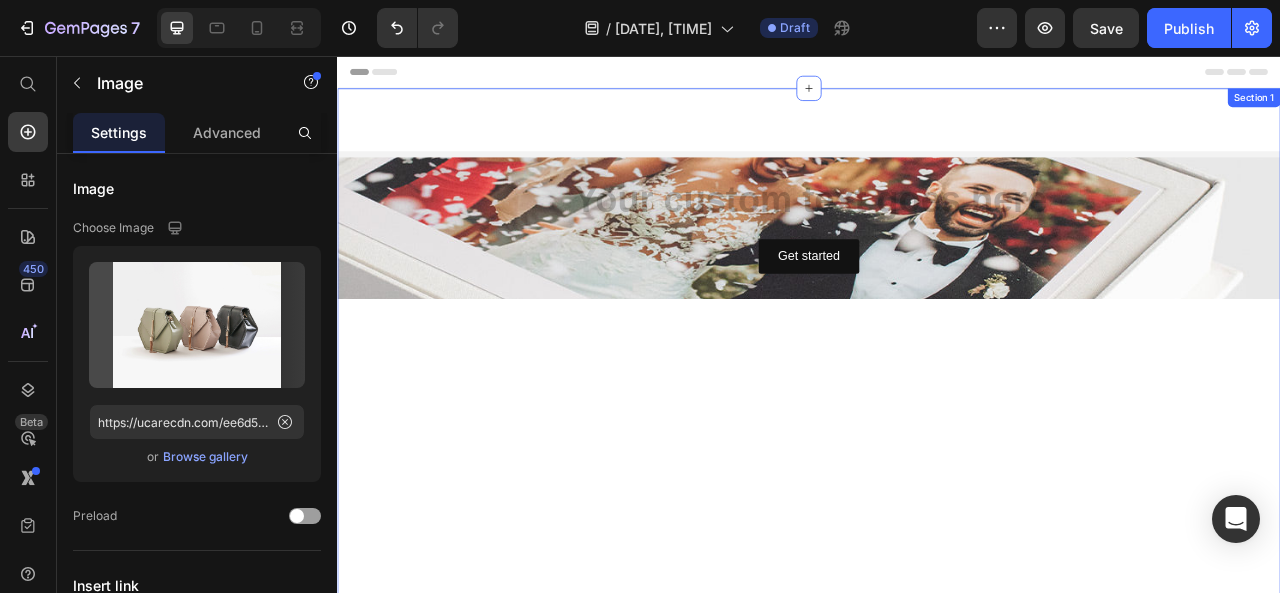 scroll, scrollTop: 60, scrollLeft: 0, axis: vertical 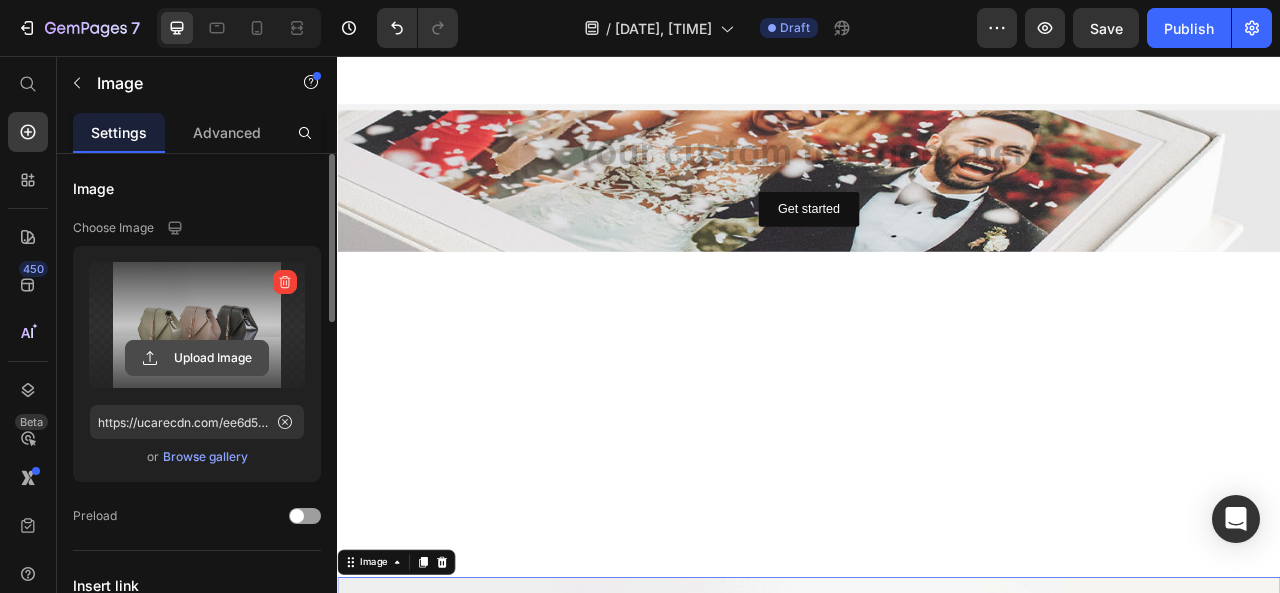 click 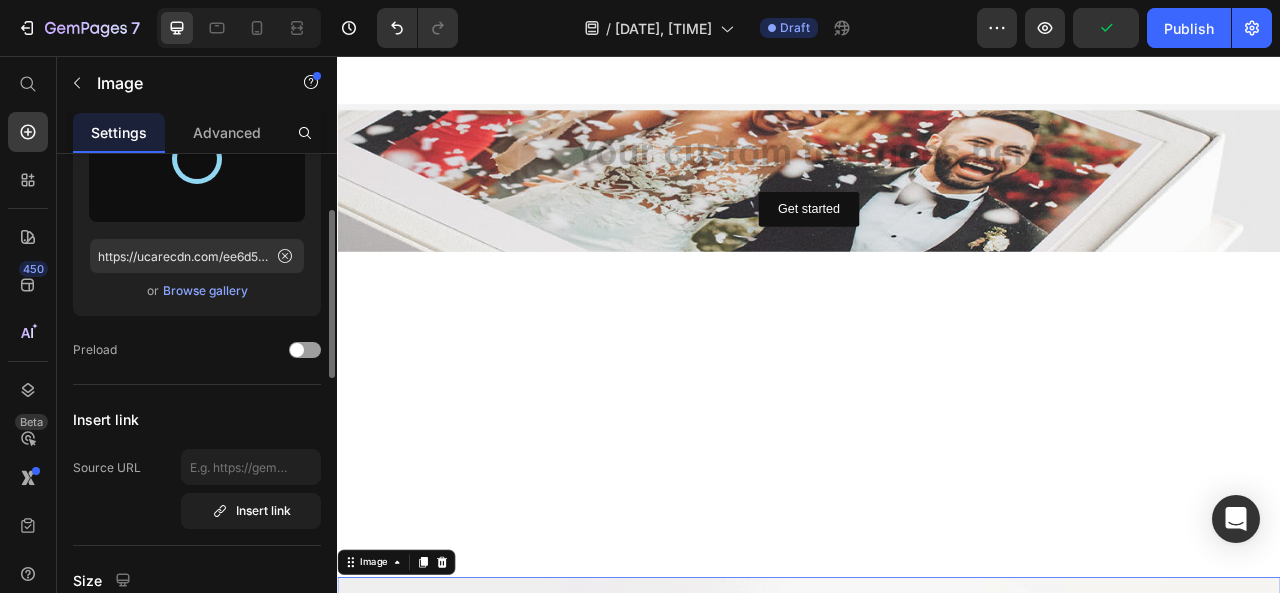 scroll, scrollTop: 200, scrollLeft: 0, axis: vertical 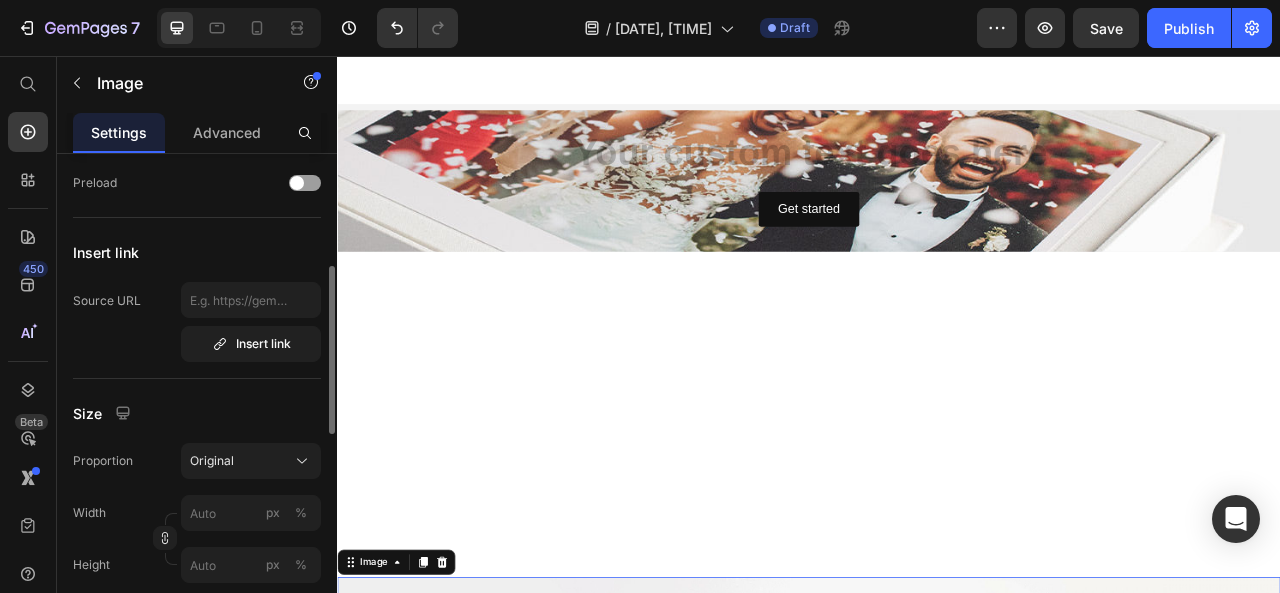 type on "https://cdn.shopify.com/s/files/1/0696/9022/8873/files/gempages_575124210154734704-1ec9443f-5dce-4bc7-9218-6e6e465c5c69.jpg" 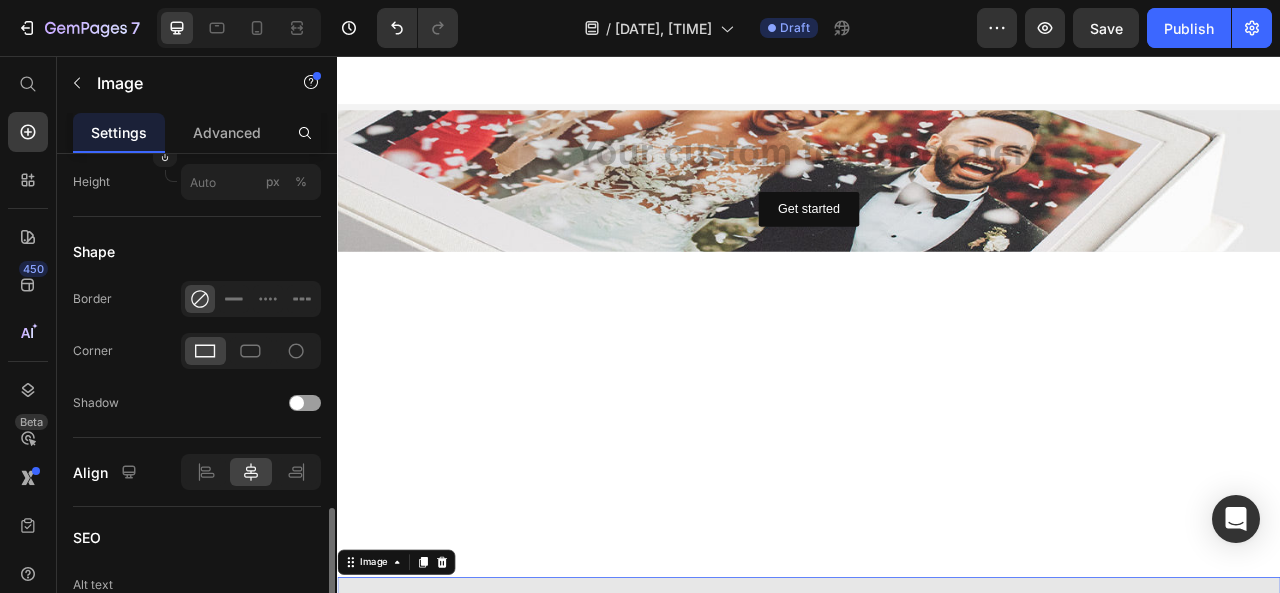 scroll, scrollTop: 800, scrollLeft: 0, axis: vertical 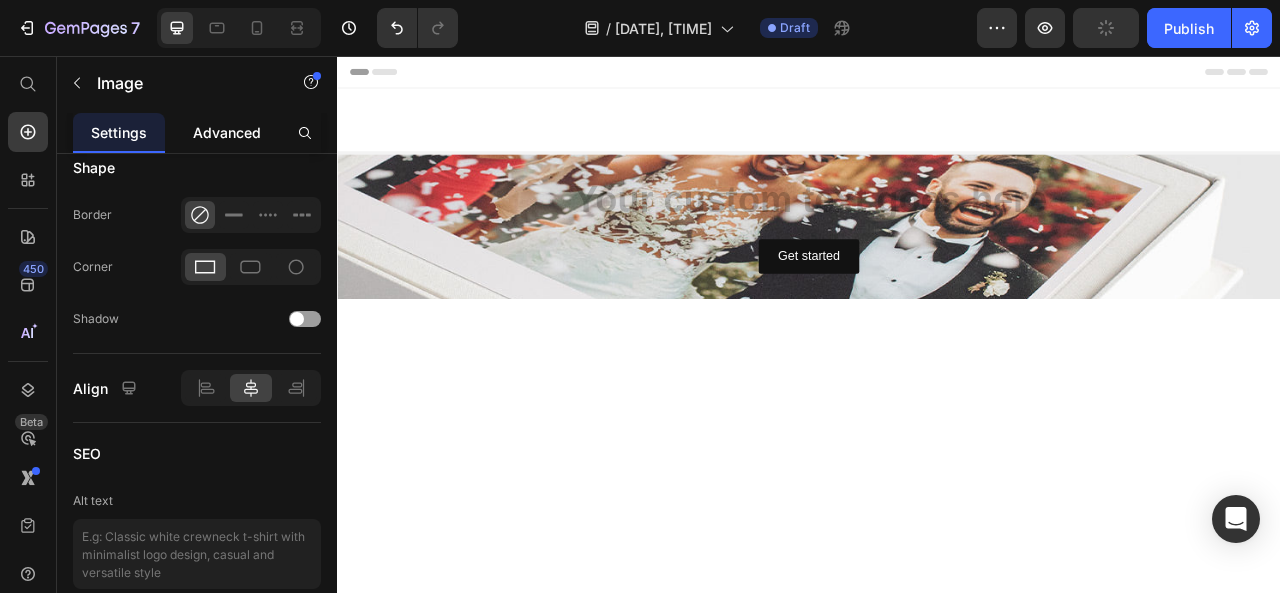 click on "Advanced" at bounding box center (227, 132) 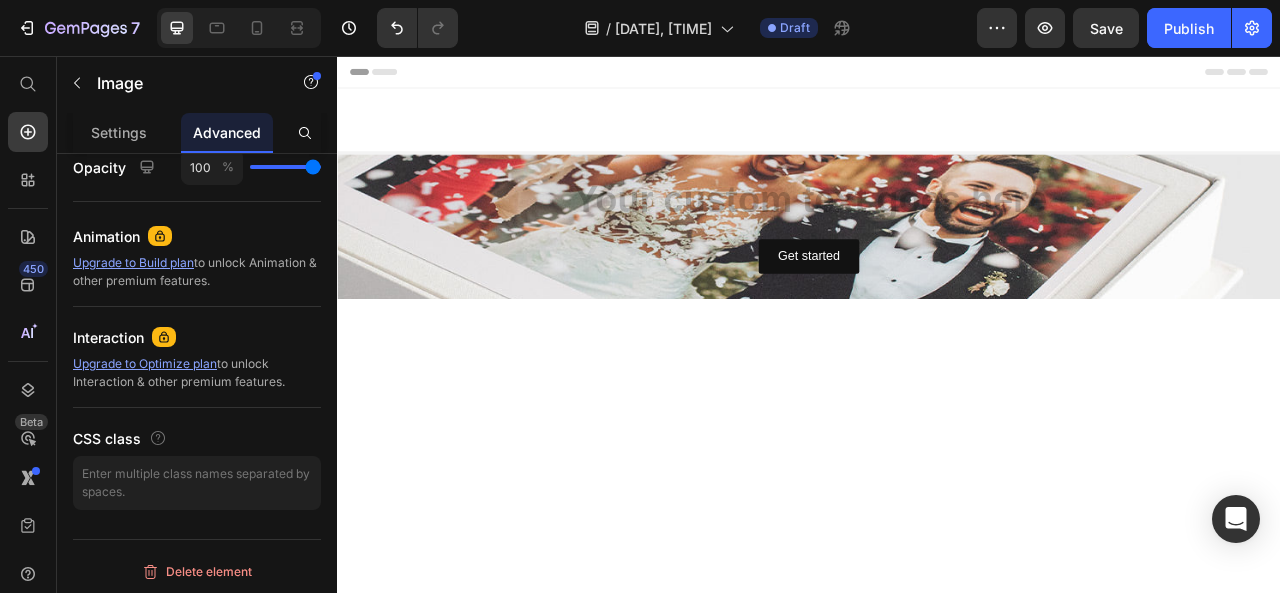 scroll, scrollTop: 0, scrollLeft: 0, axis: both 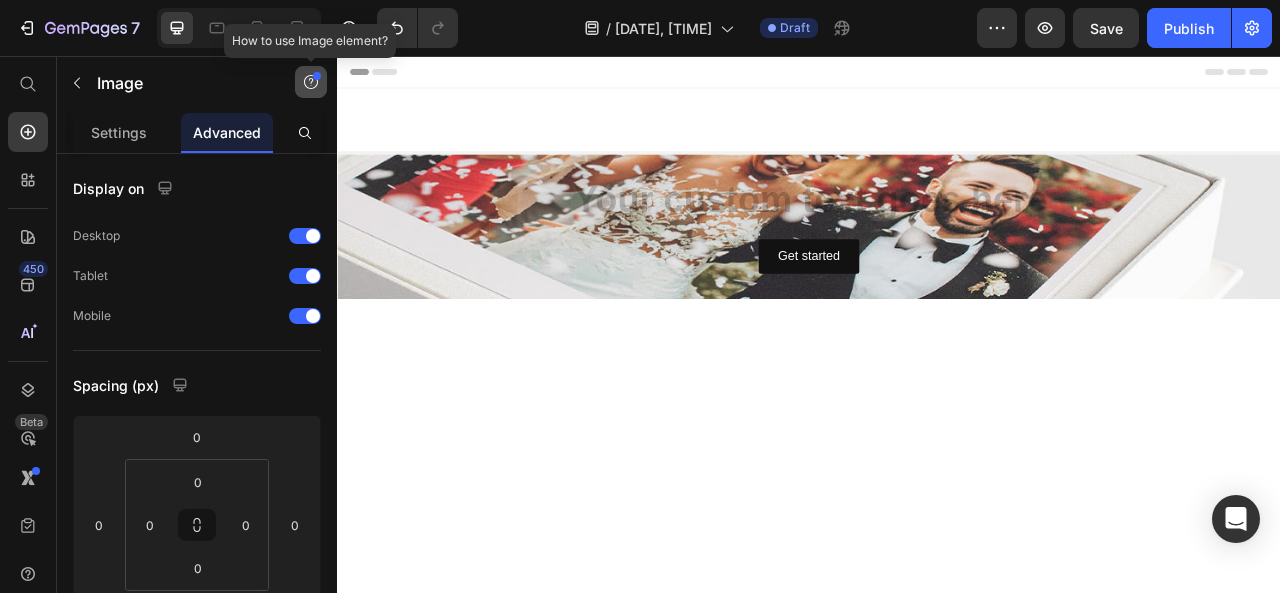 click 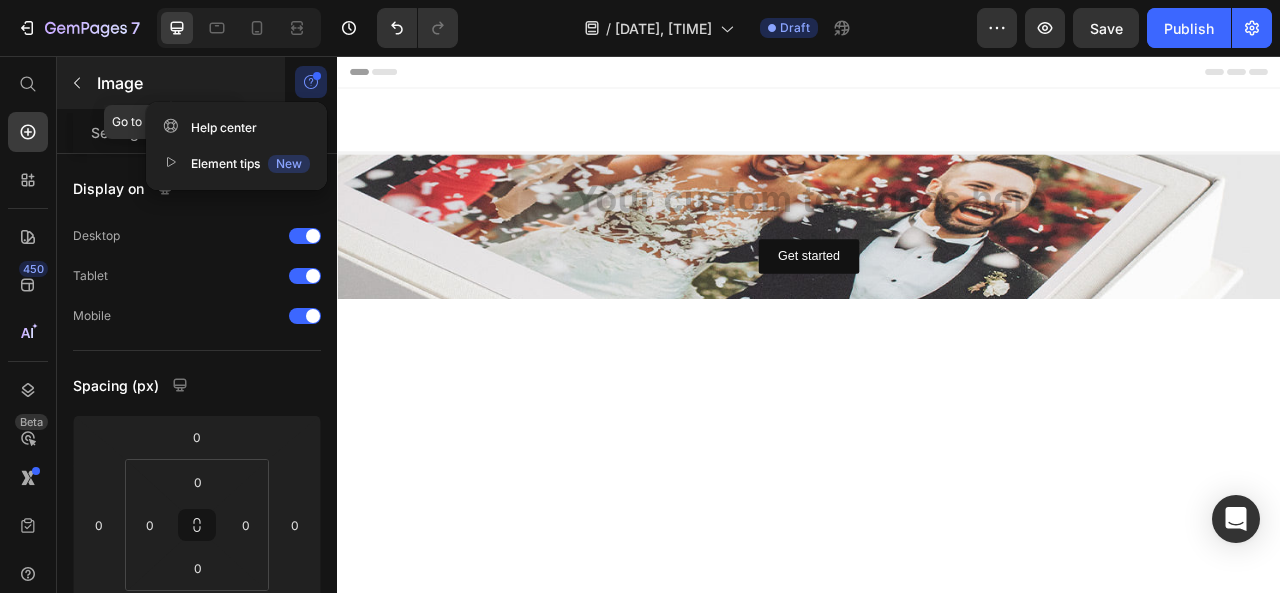 click on "Image" at bounding box center (182, 83) 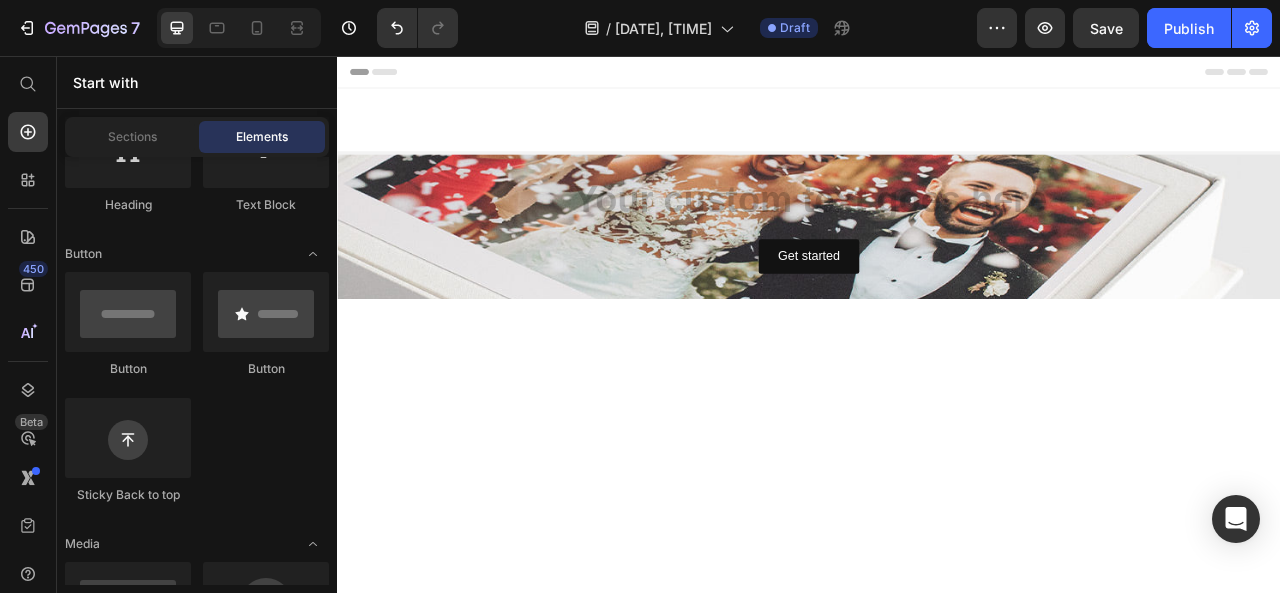 scroll, scrollTop: 216, scrollLeft: 0, axis: vertical 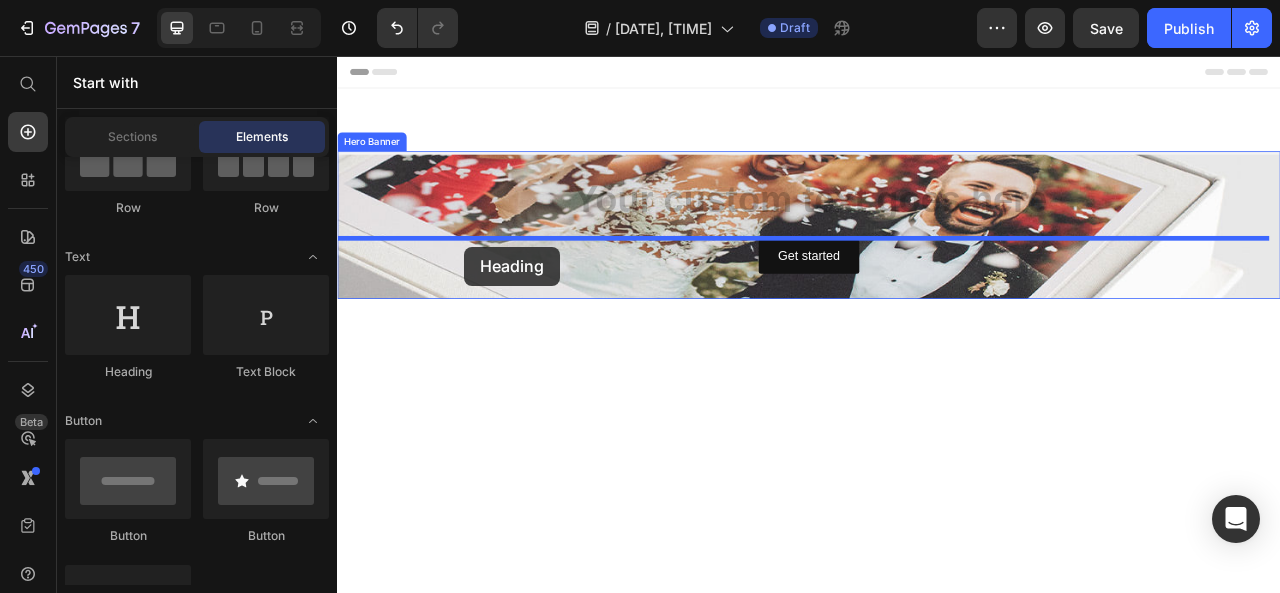 drag, startPoint x: 452, startPoint y: 393, endPoint x: 512, endPoint y: 297, distance: 113.20777 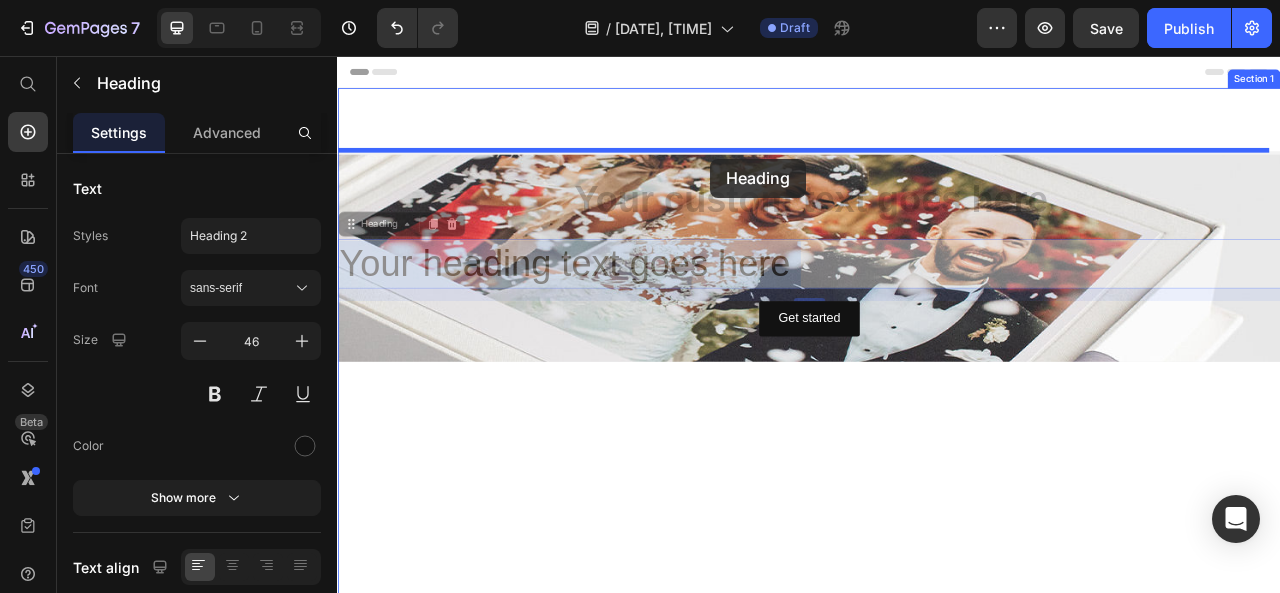 drag, startPoint x: 791, startPoint y: 312, endPoint x: 812, endPoint y: 194, distance: 119.85408 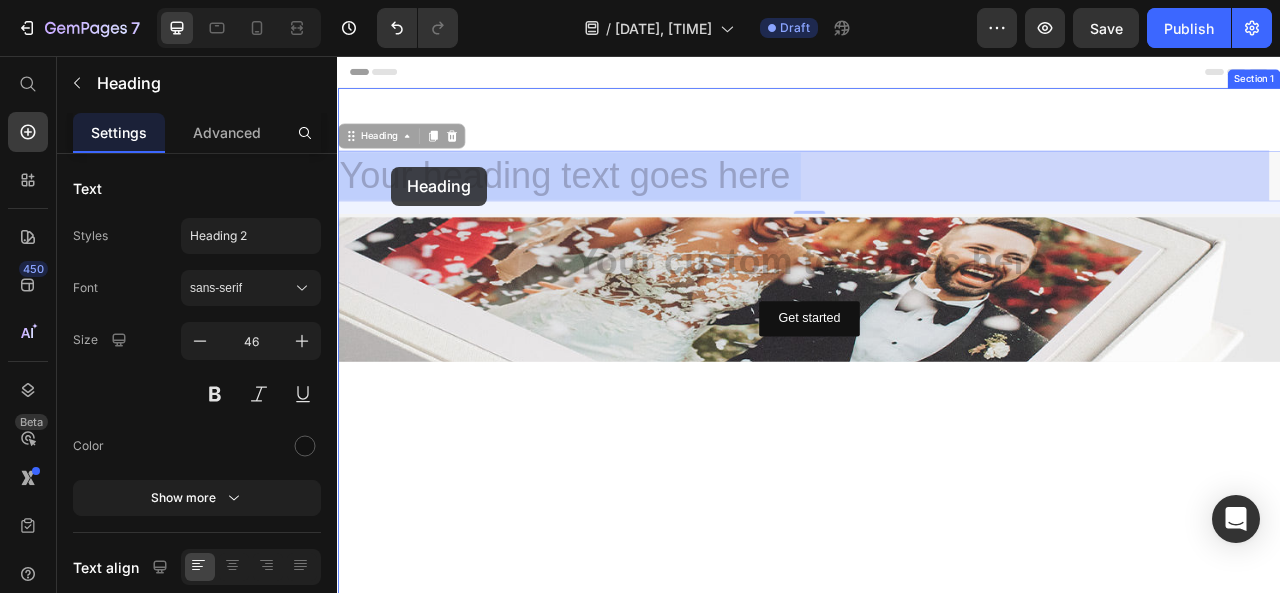 drag, startPoint x: 910, startPoint y: 204, endPoint x: 406, endPoint y: 197, distance: 504.0486 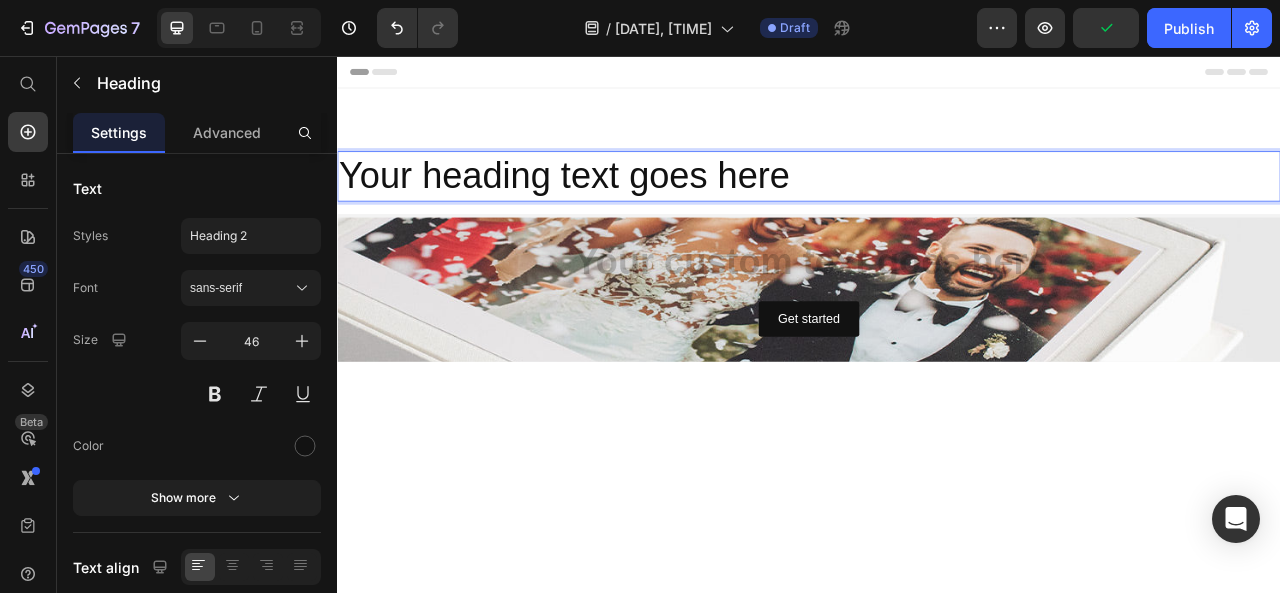 drag, startPoint x: 909, startPoint y: 204, endPoint x: 664, endPoint y: 233, distance: 246.71036 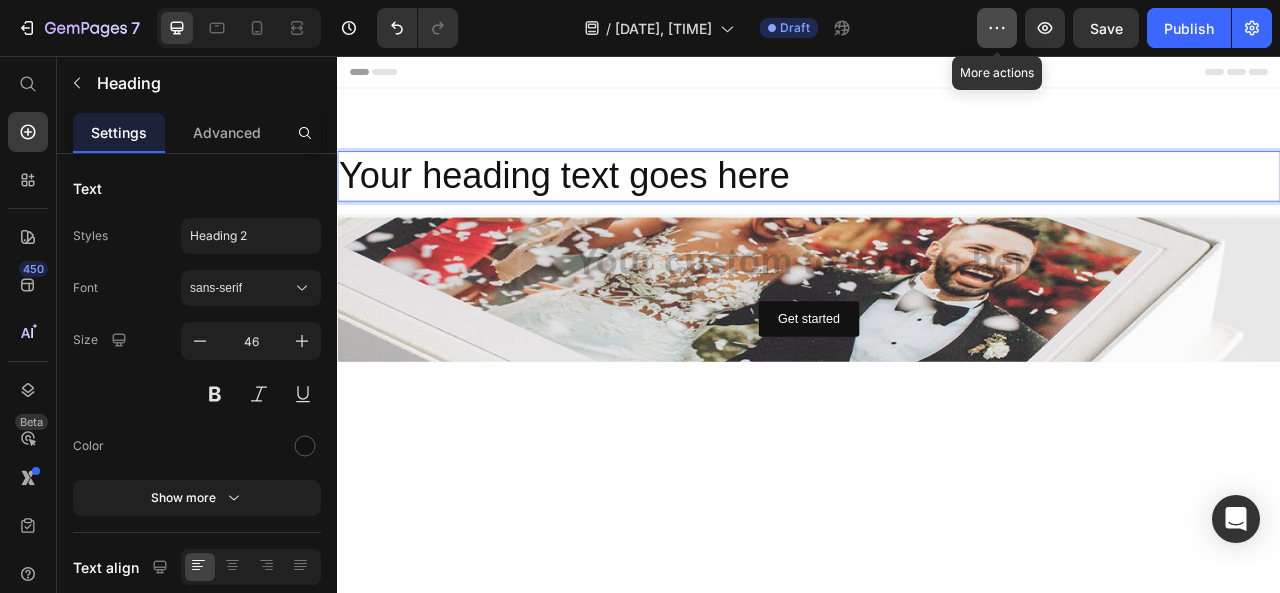 click 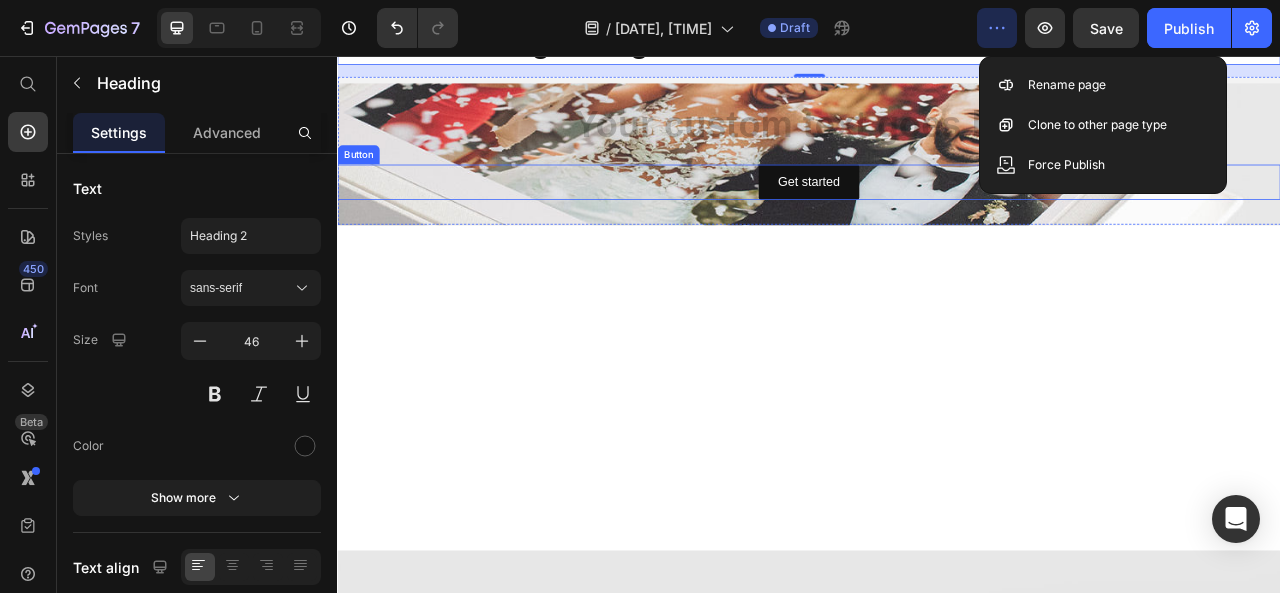 scroll, scrollTop: 0, scrollLeft: 0, axis: both 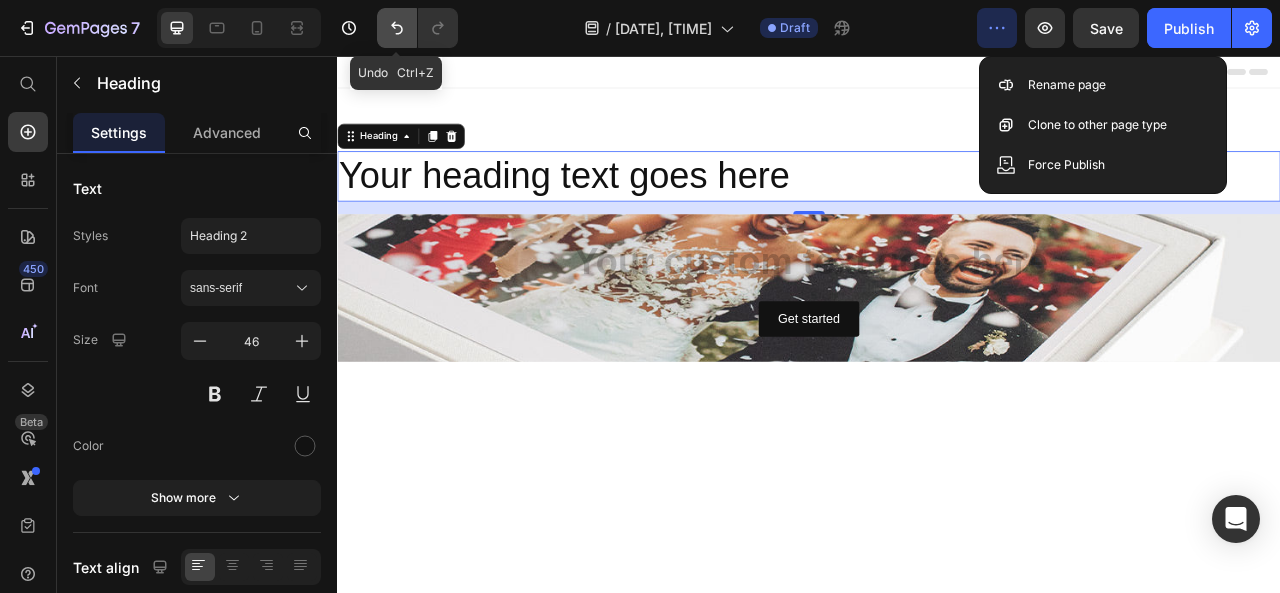 click 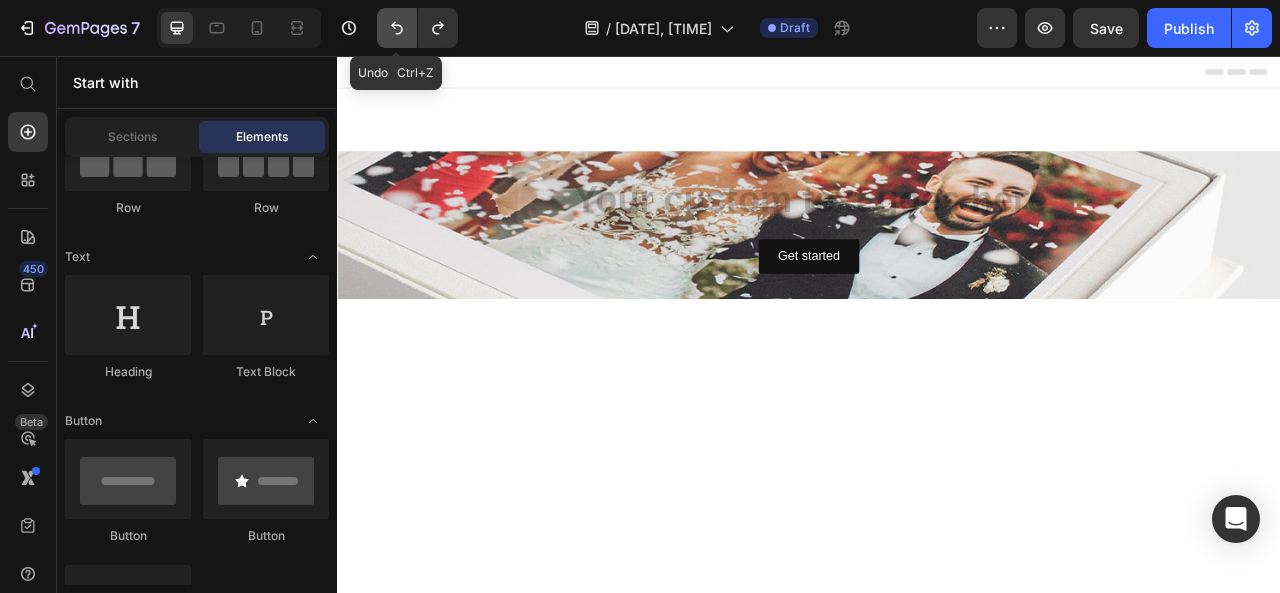 click 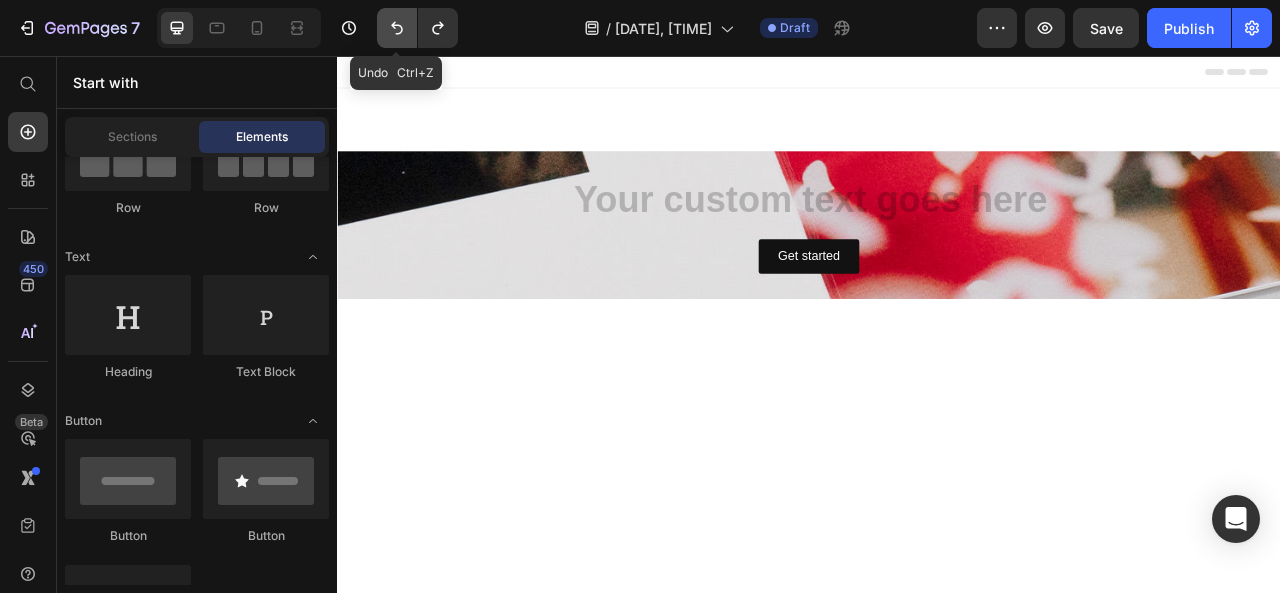 click 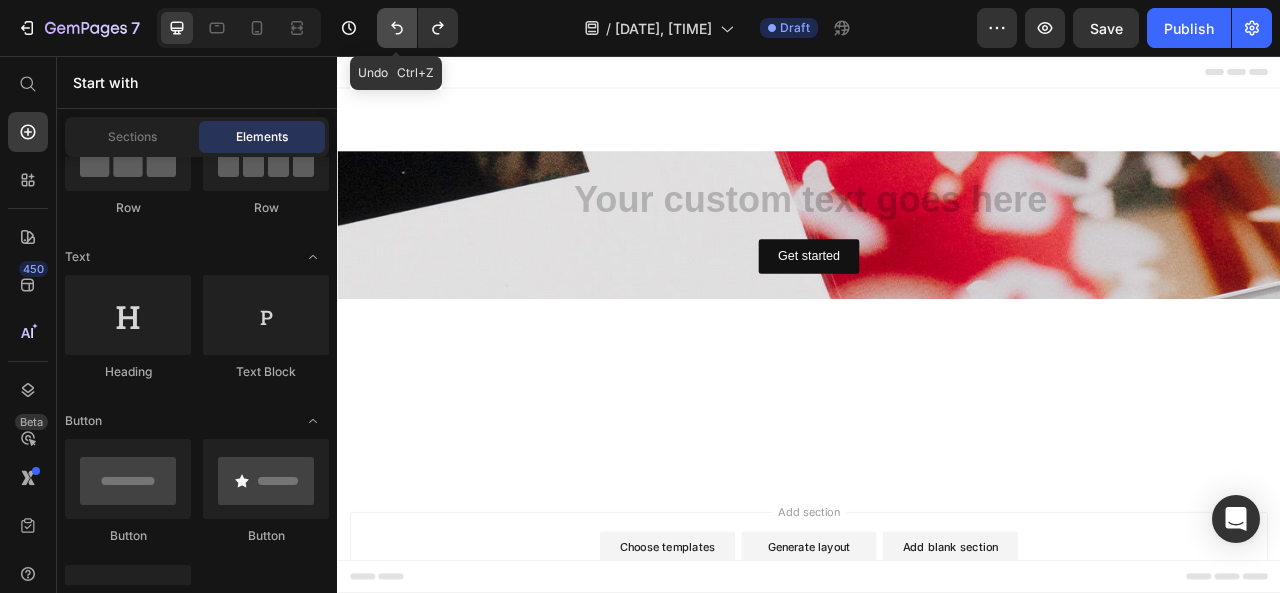click 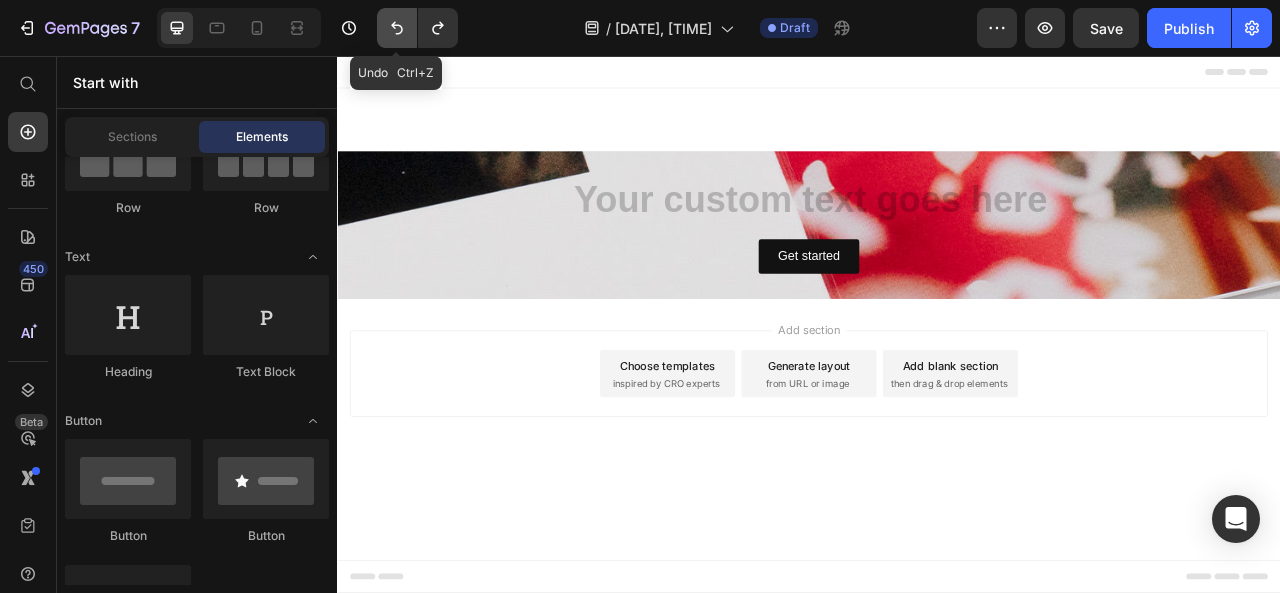click 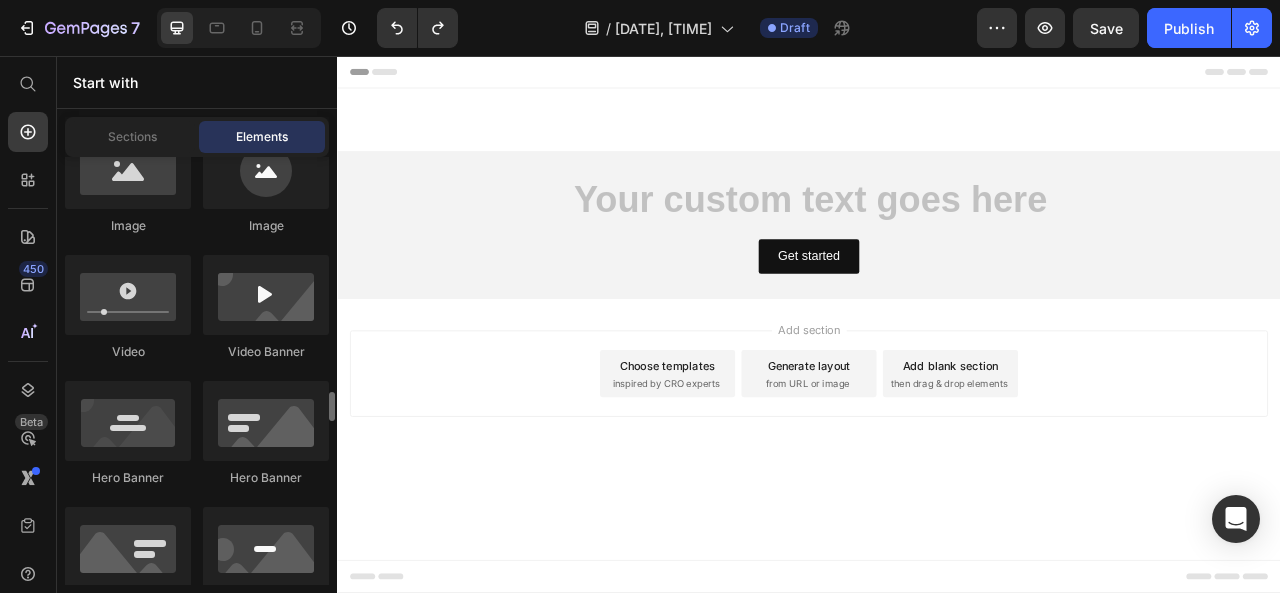 scroll, scrollTop: 1016, scrollLeft: 0, axis: vertical 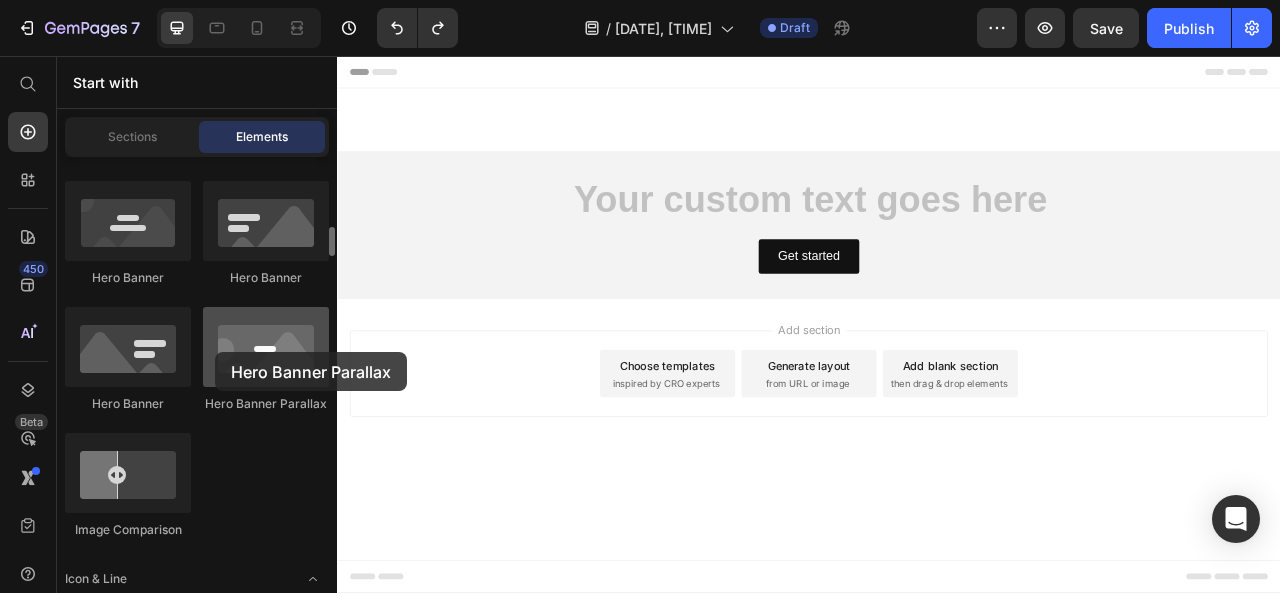 drag, startPoint x: 246, startPoint y: 387, endPoint x: 206, endPoint y: 342, distance: 60.207973 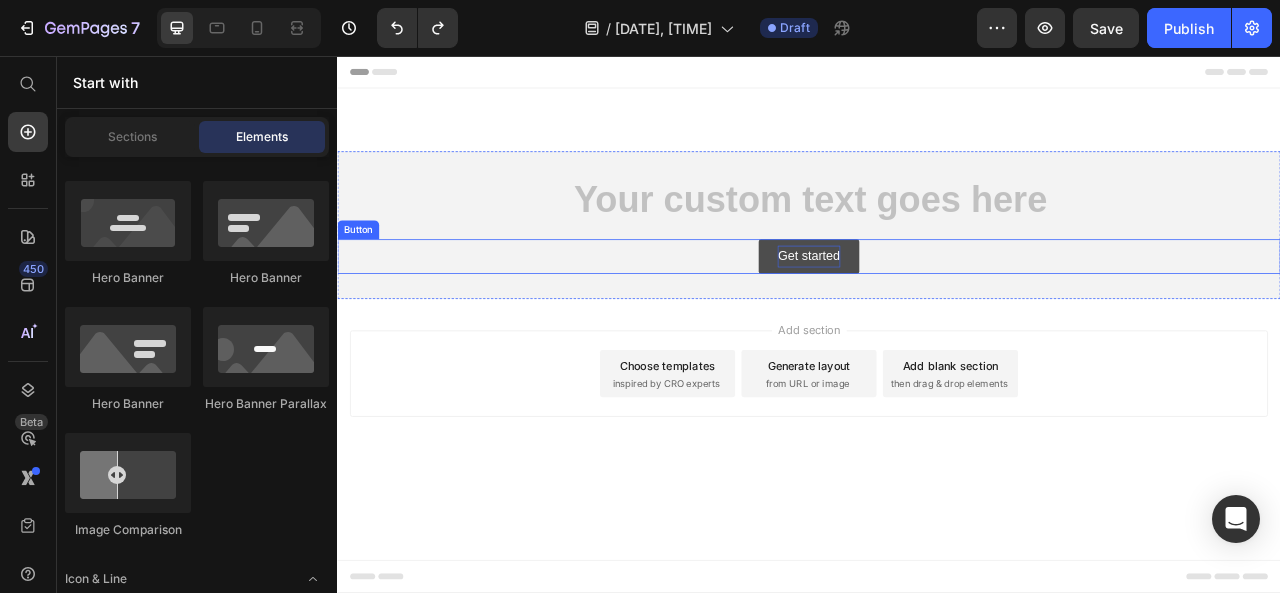 click on "Get started" at bounding box center [936, 311] 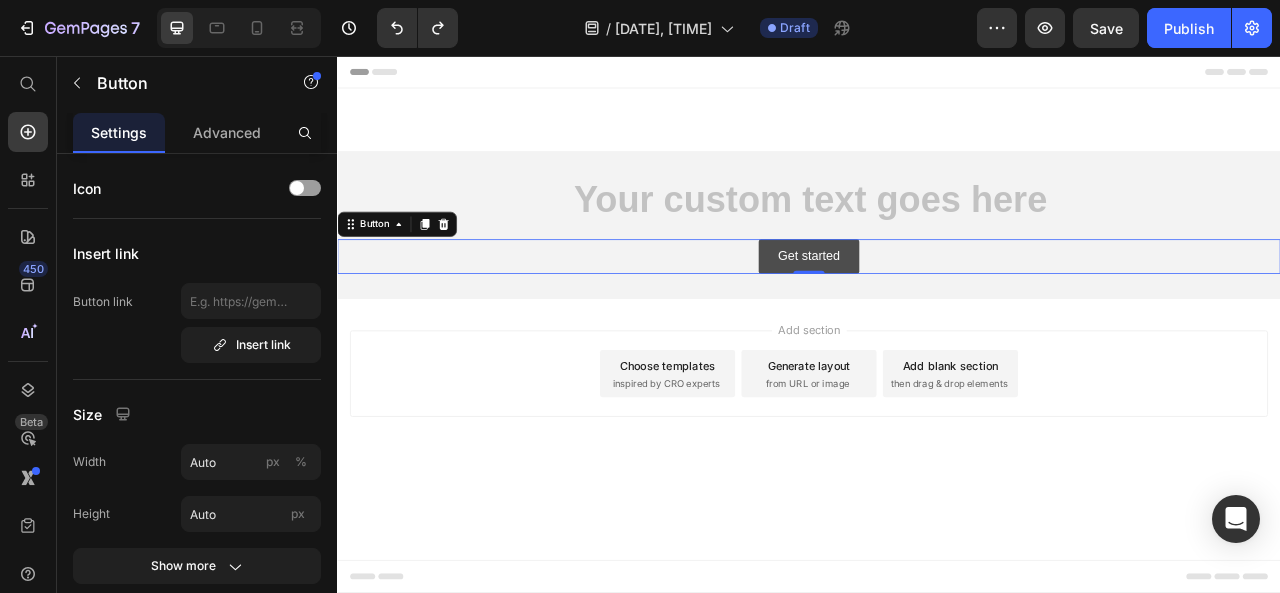 click on "Get started" at bounding box center (936, 311) 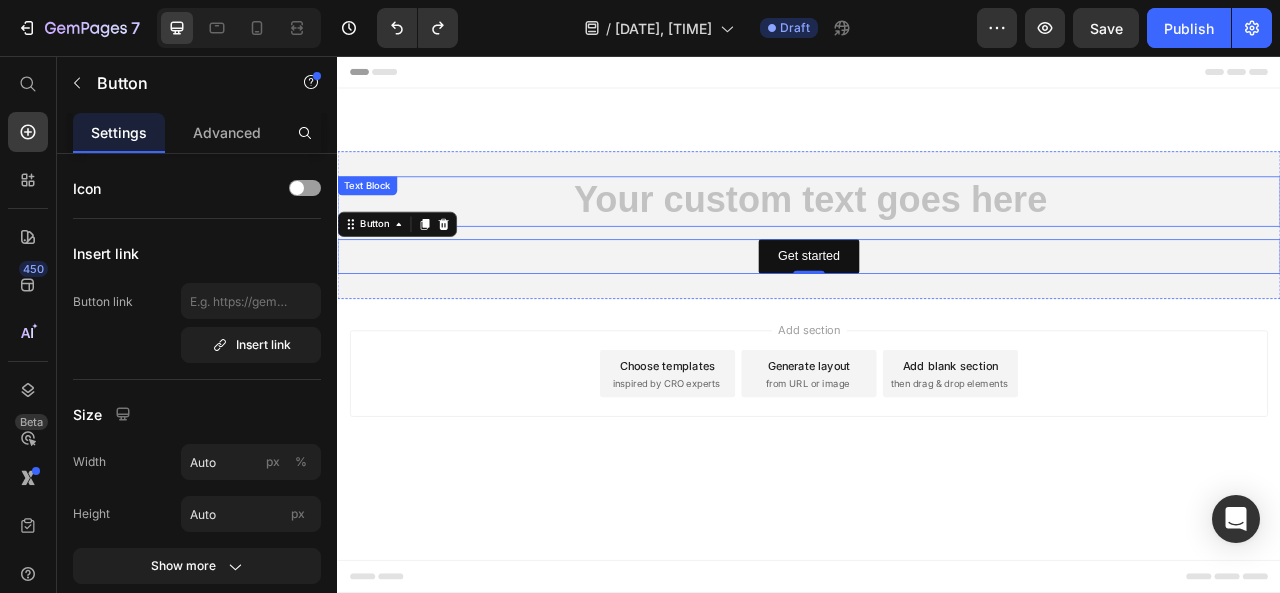 click at bounding box center (937, 241) 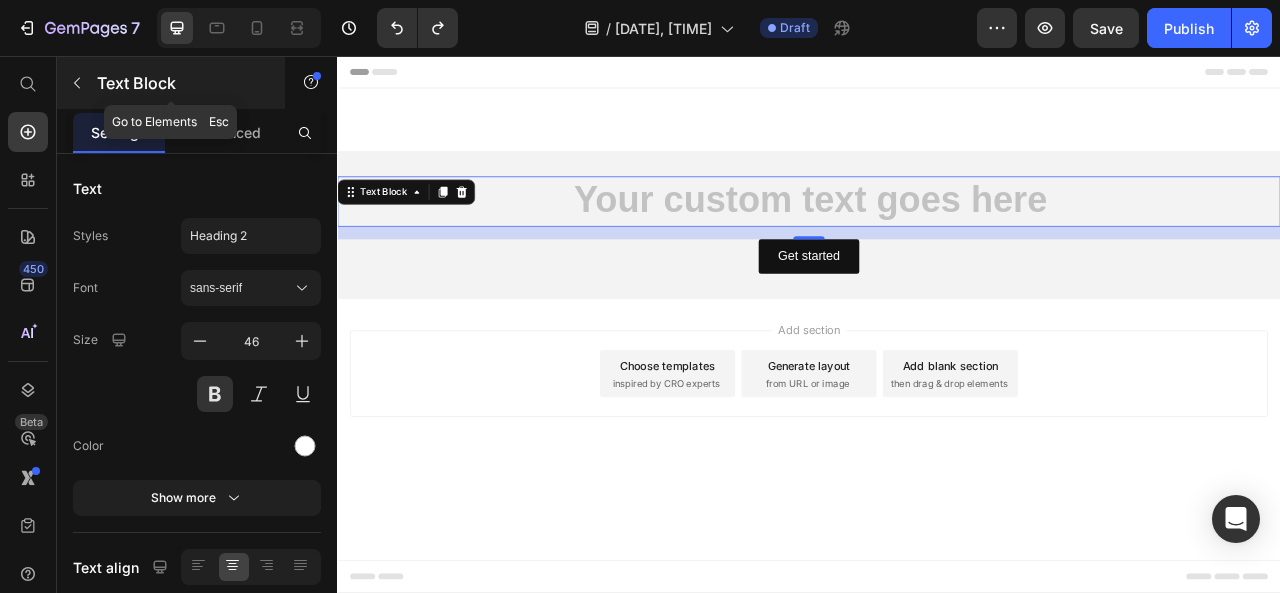 click at bounding box center [77, 83] 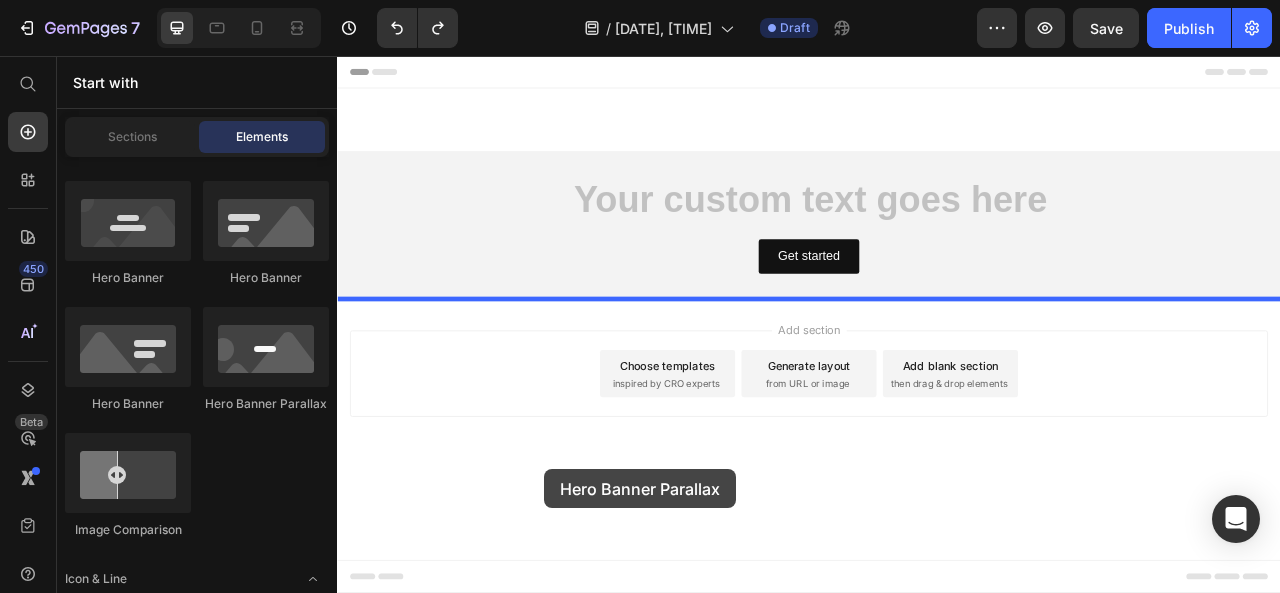drag, startPoint x: 580, startPoint y: 420, endPoint x: 614, endPoint y: 582, distance: 165.52945 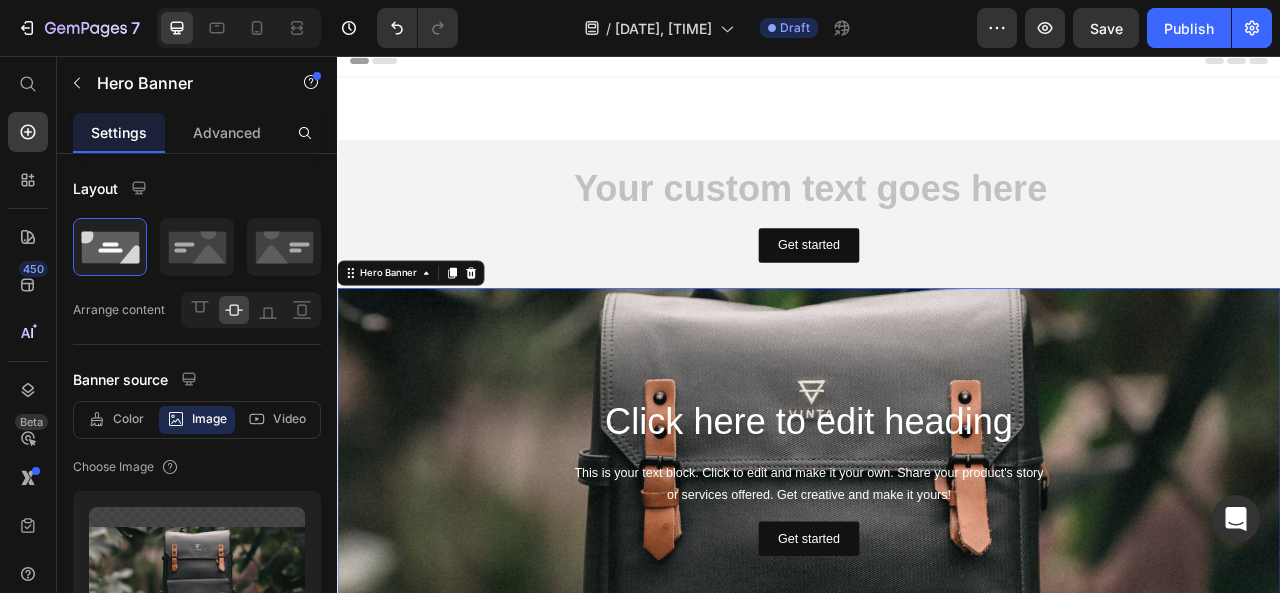scroll, scrollTop: 0, scrollLeft: 0, axis: both 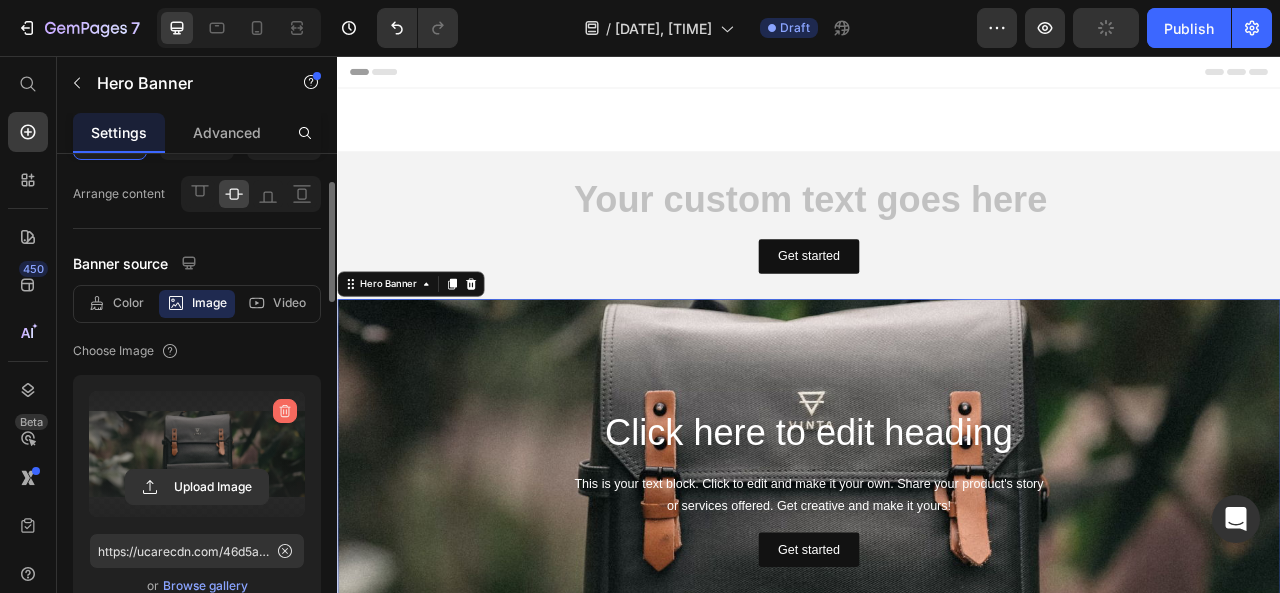 click 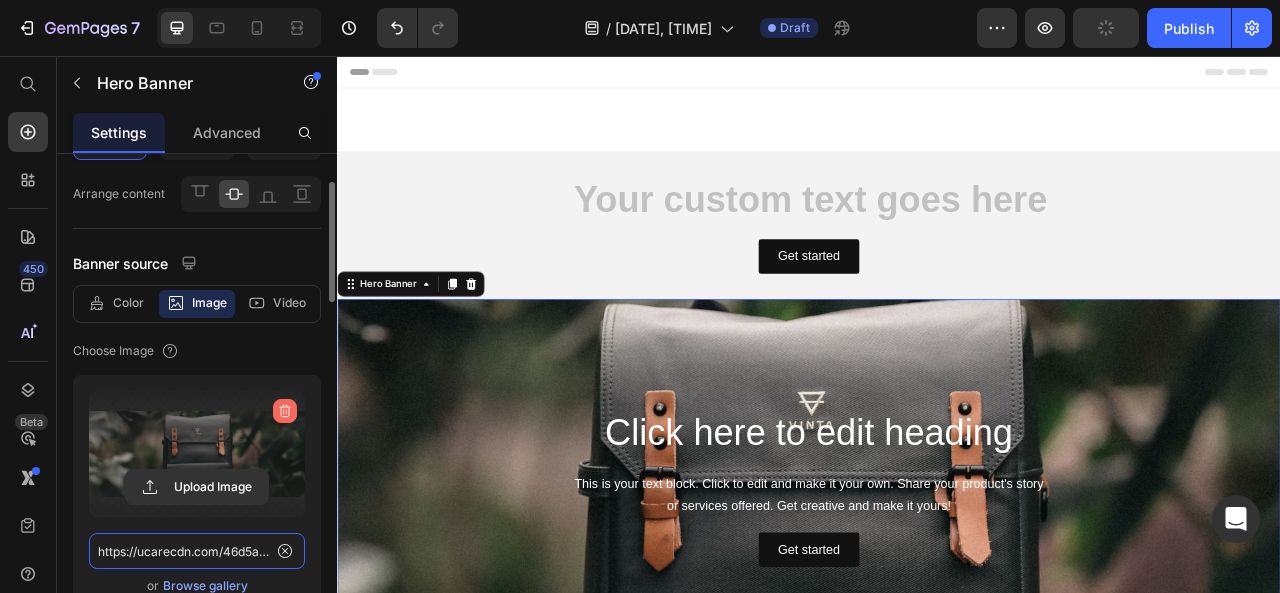 type 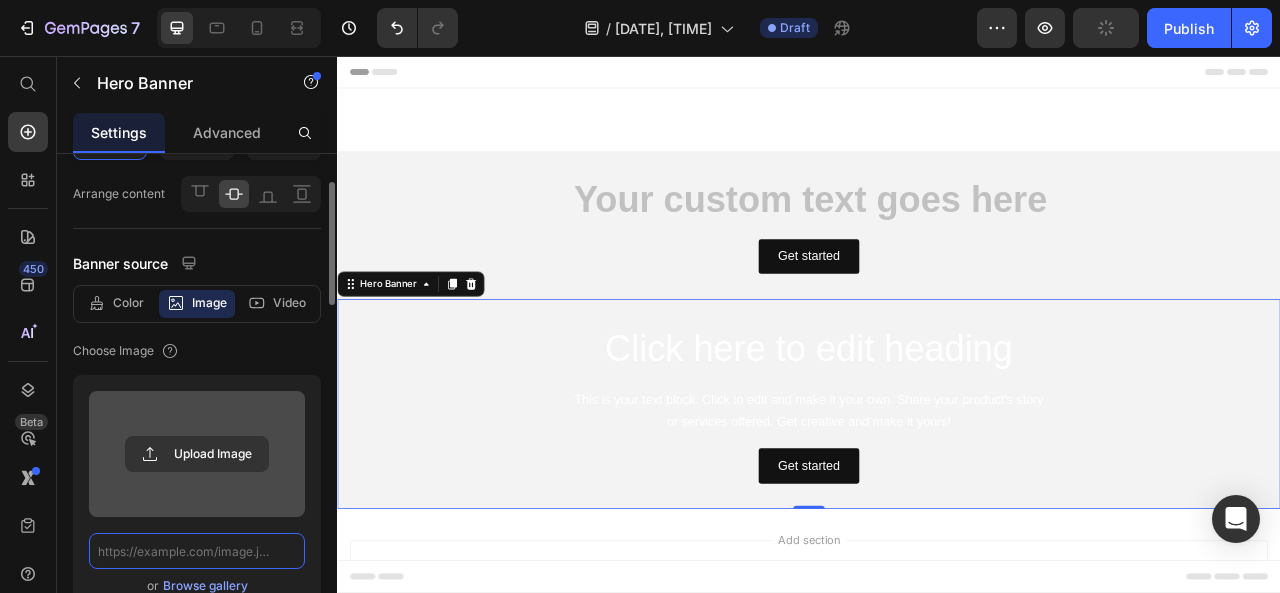 scroll, scrollTop: 0, scrollLeft: 0, axis: both 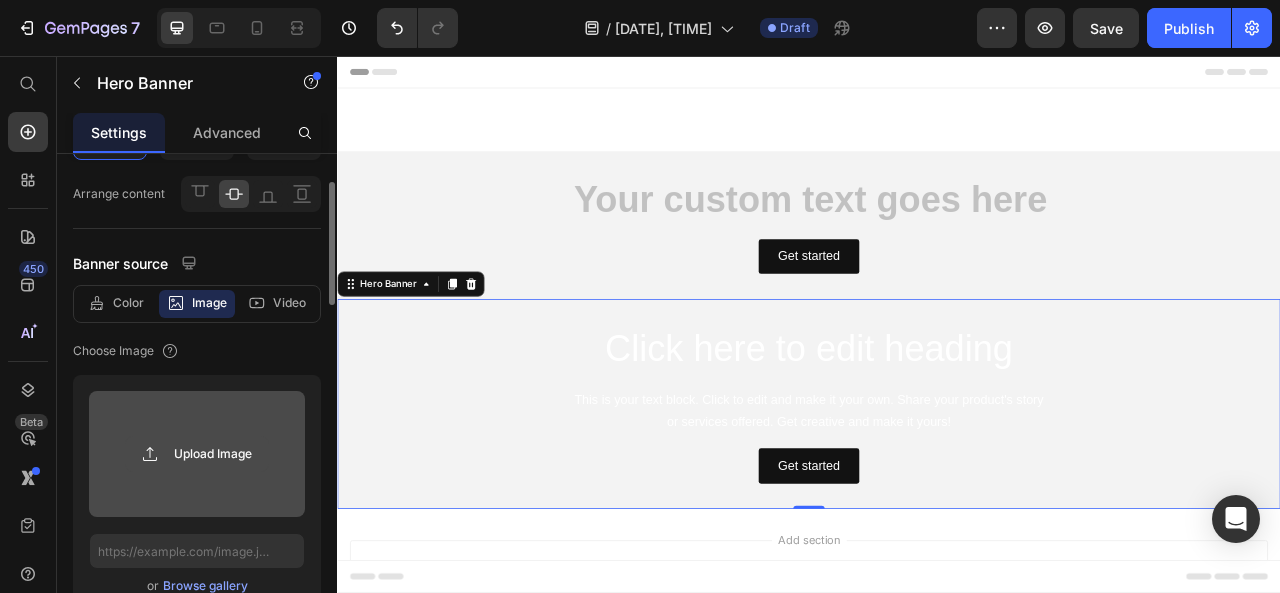 click 